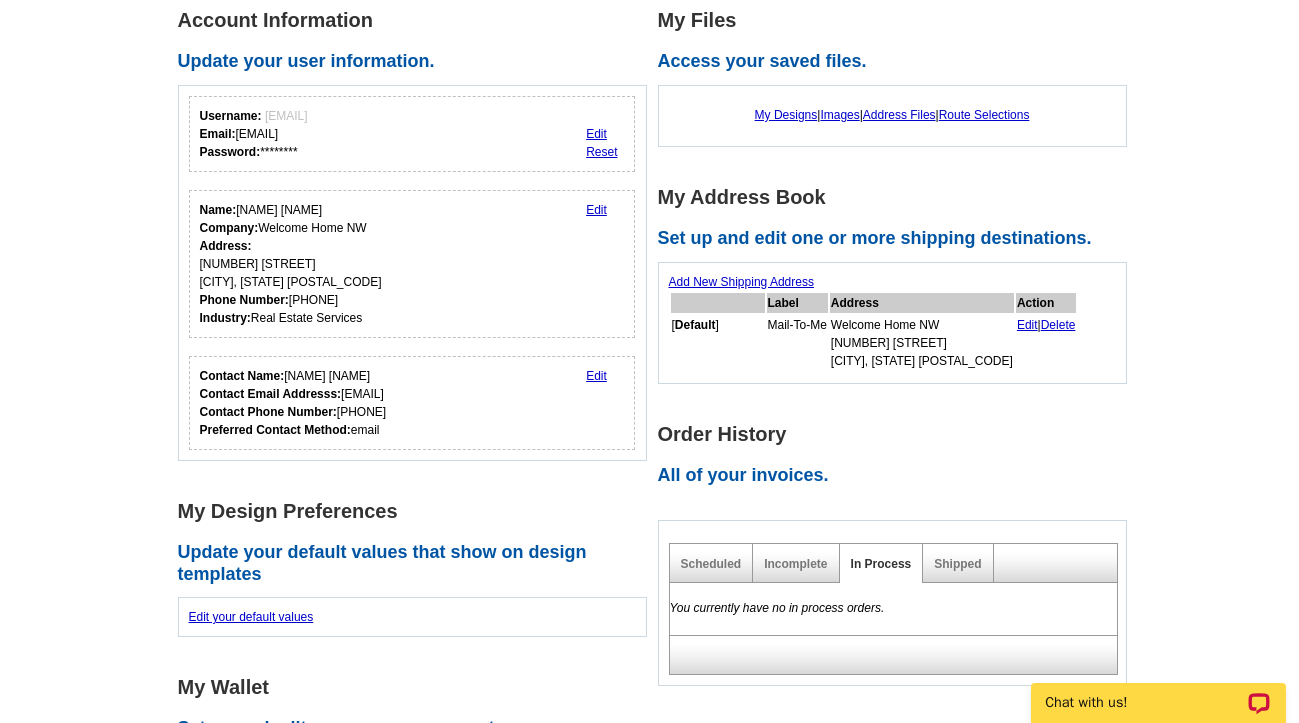 scroll, scrollTop: 321, scrollLeft: 0, axis: vertical 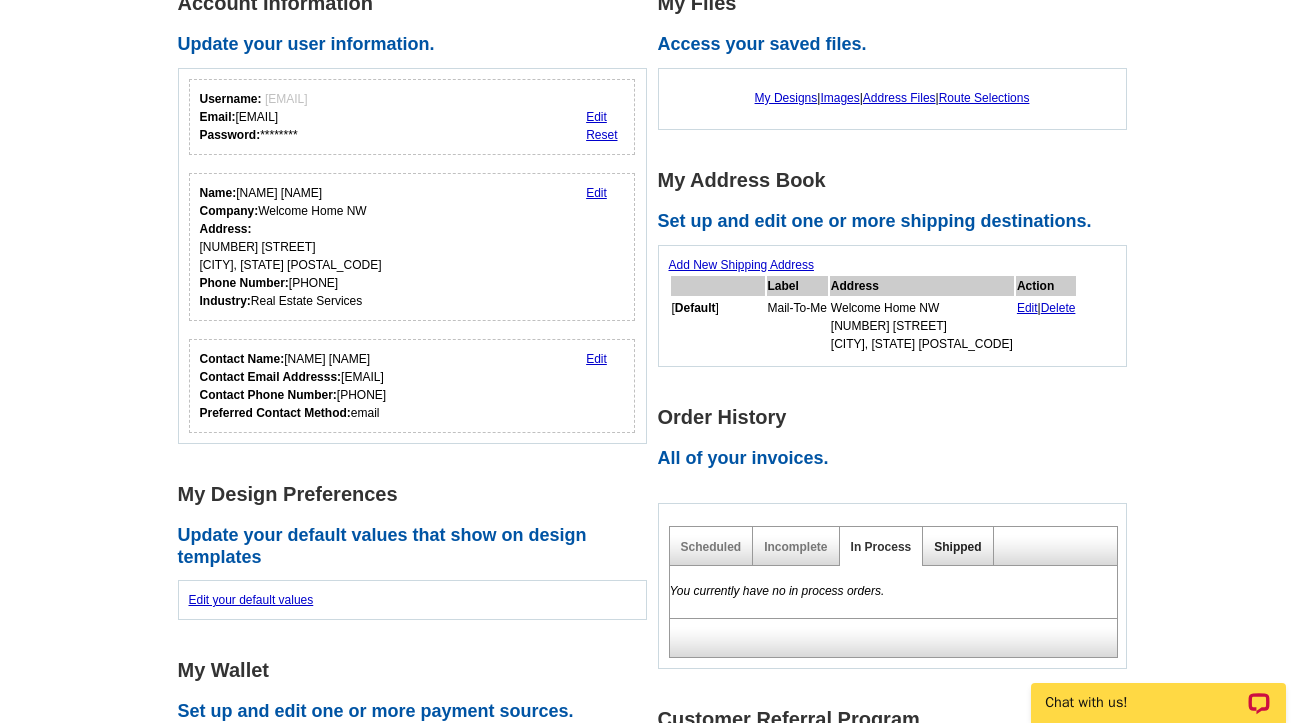 click on "Shipped" at bounding box center [957, 547] 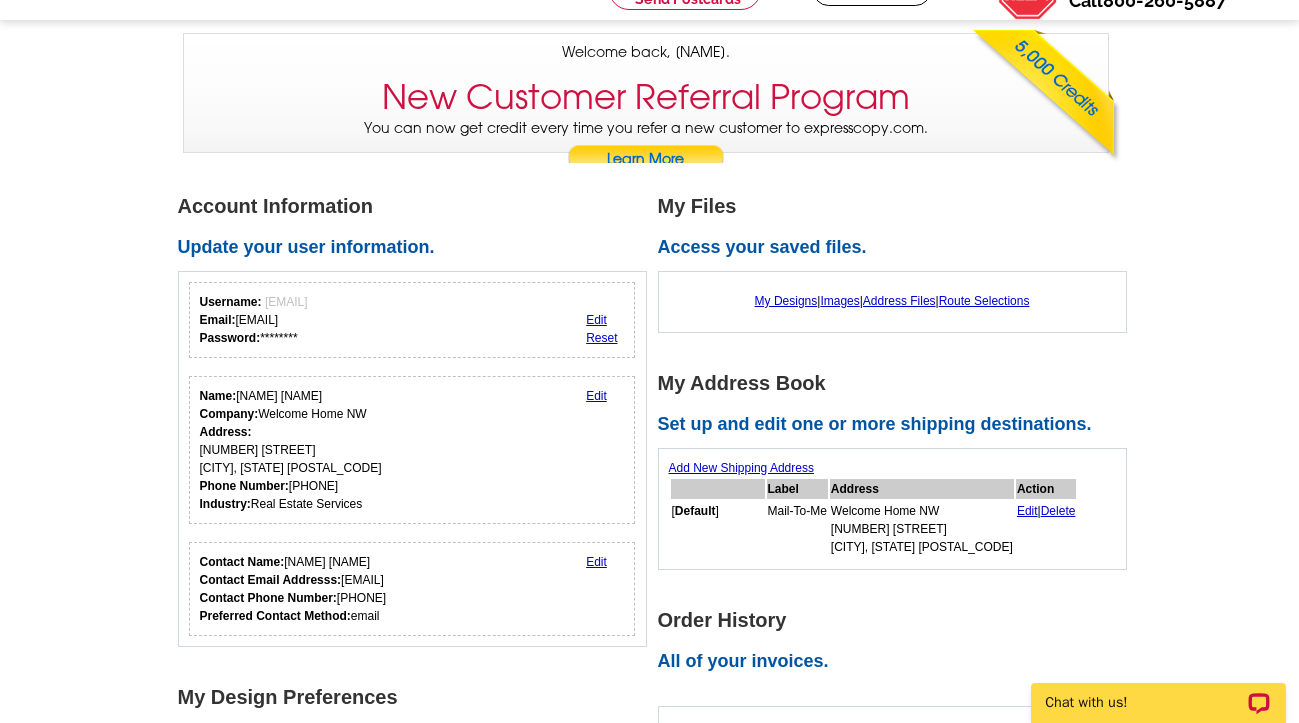 scroll, scrollTop: 106, scrollLeft: 0, axis: vertical 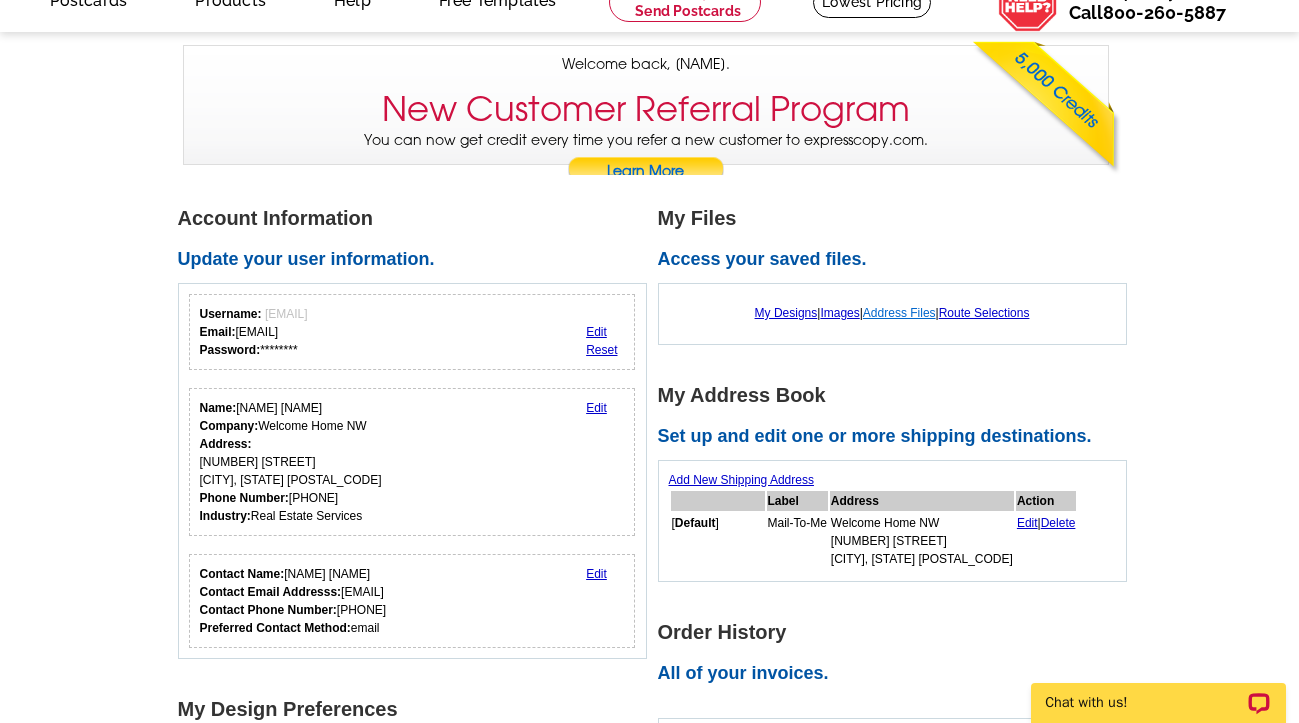 click on "Address Files" at bounding box center (899, 313) 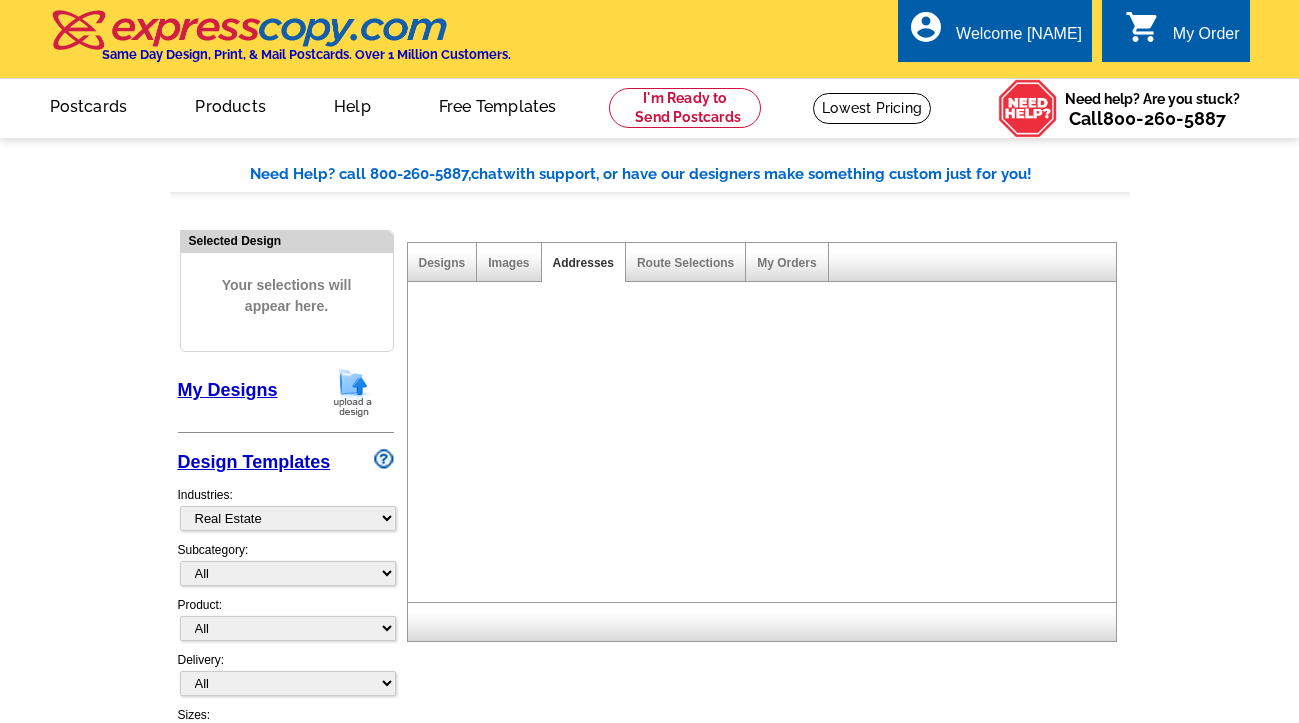 select on "785" 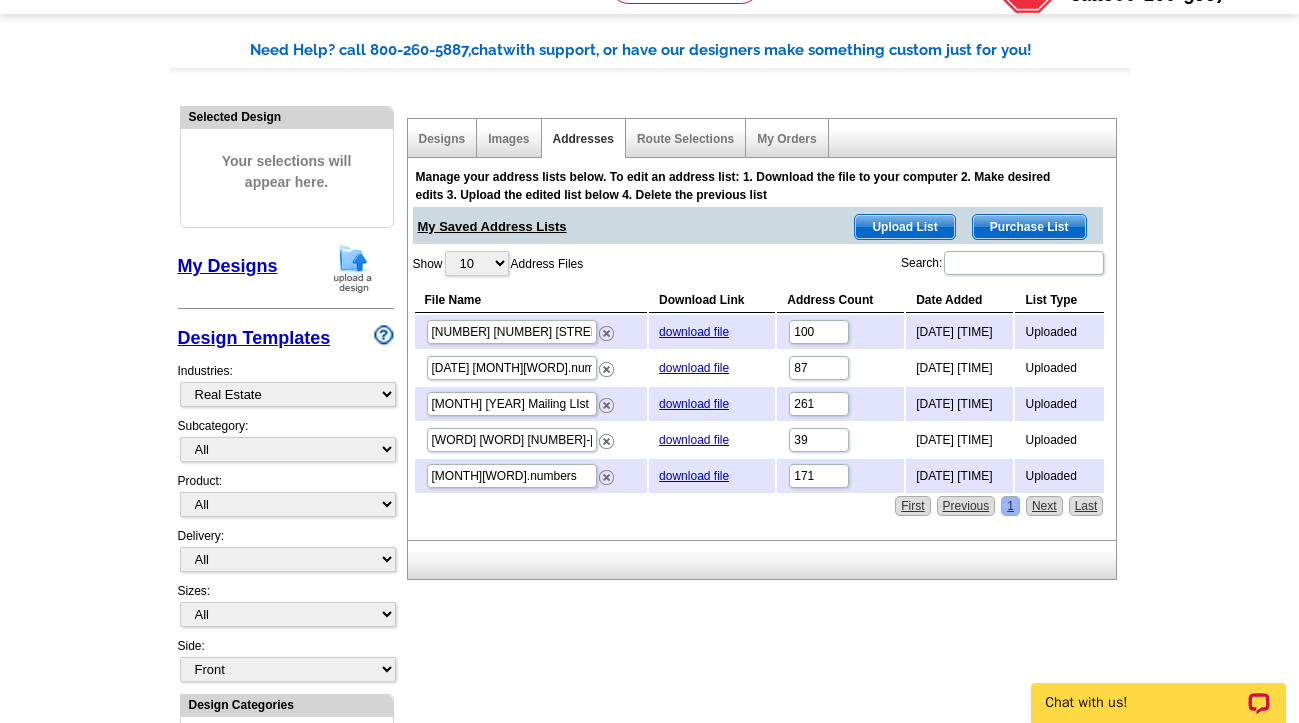 scroll, scrollTop: 131, scrollLeft: 0, axis: vertical 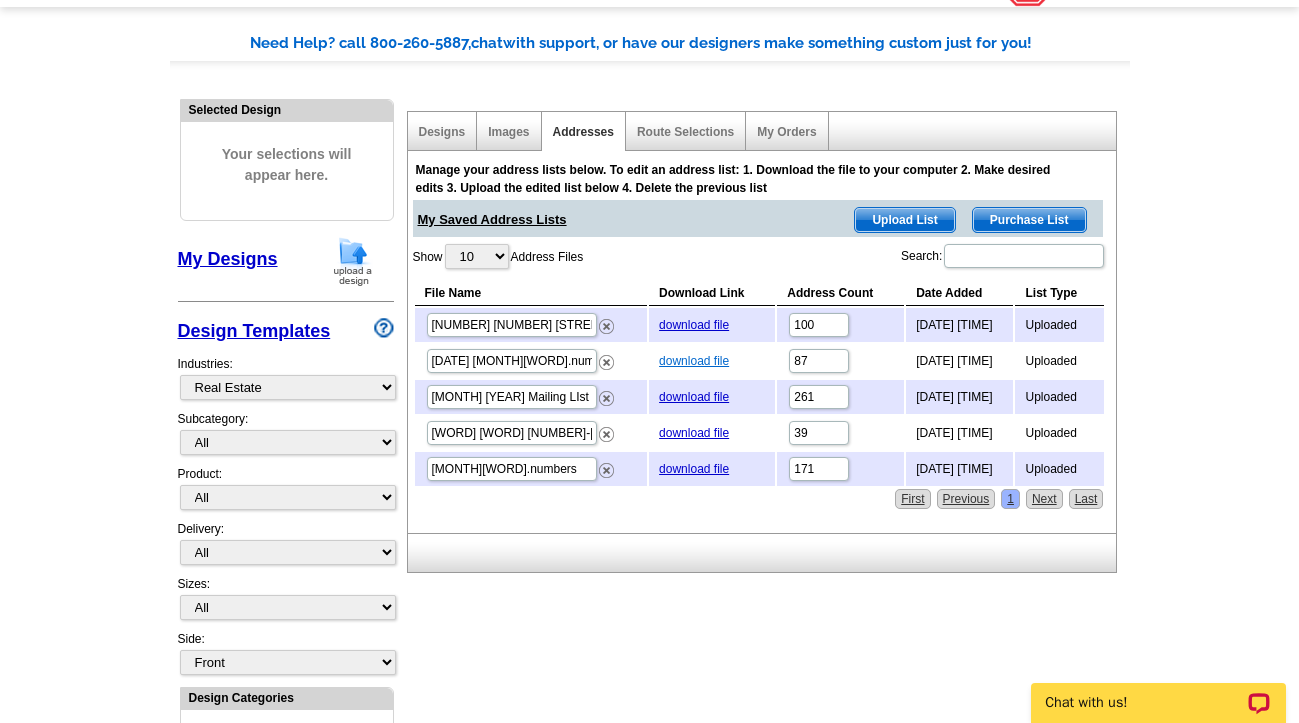 click on "download file" at bounding box center (694, 361) 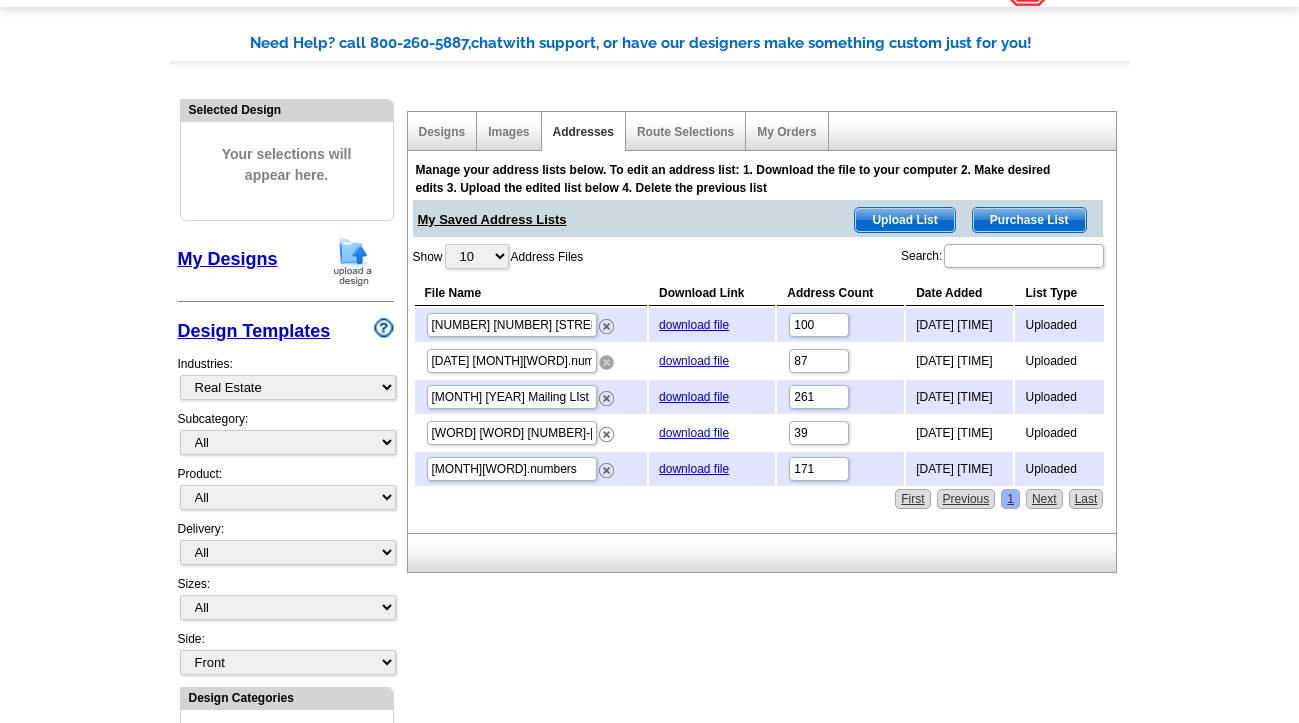 click at bounding box center (606, 362) 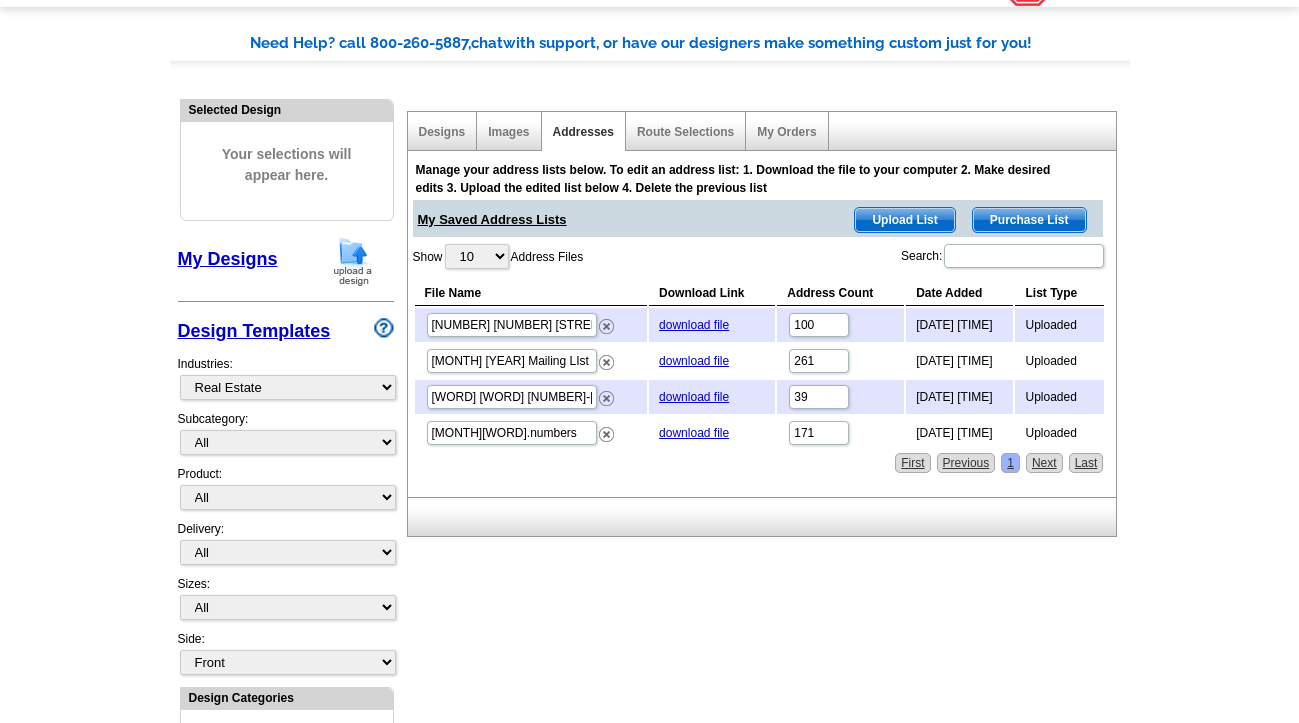 click on "Upload List" at bounding box center [904, 220] 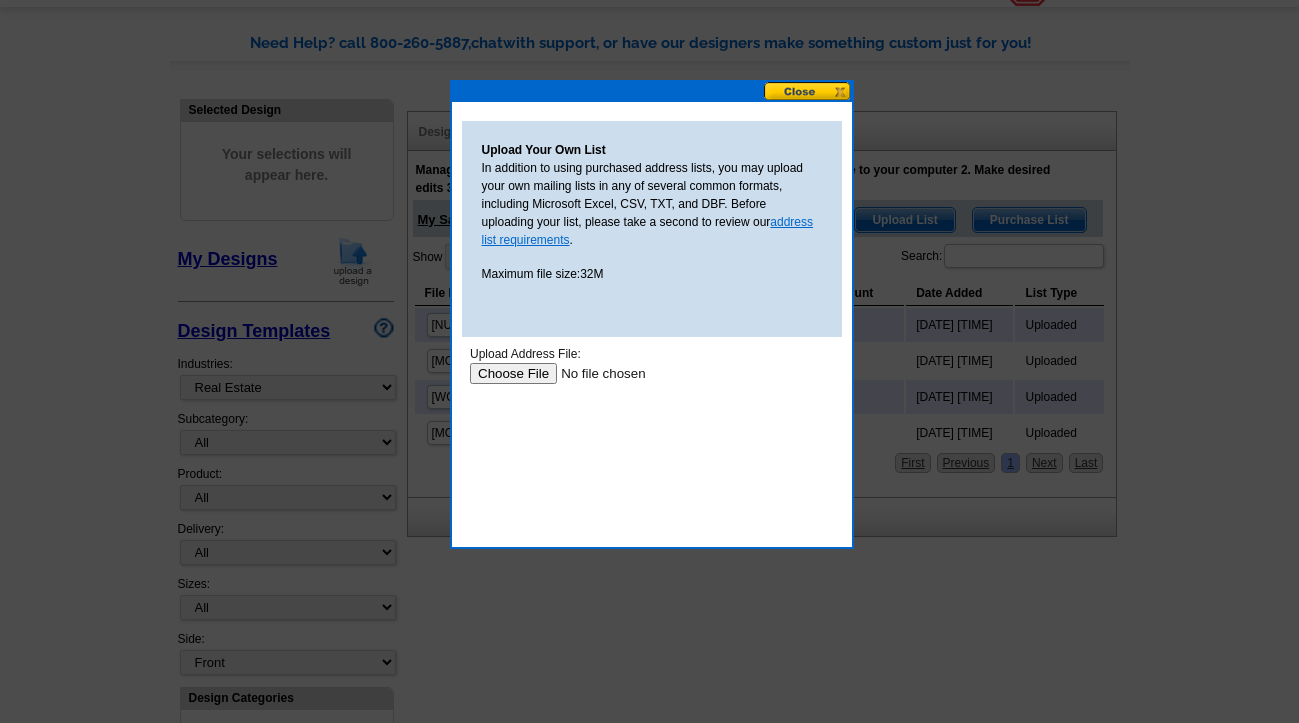 scroll, scrollTop: 0, scrollLeft: 0, axis: both 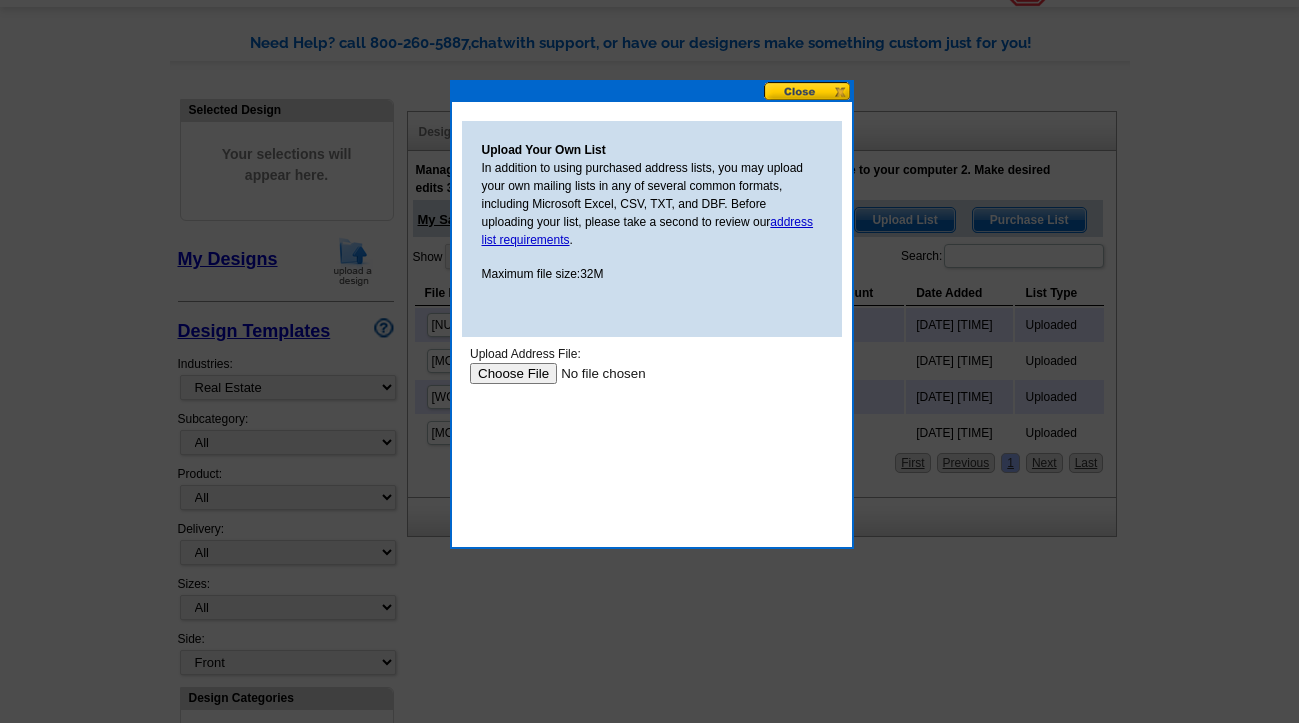 click at bounding box center (595, 373) 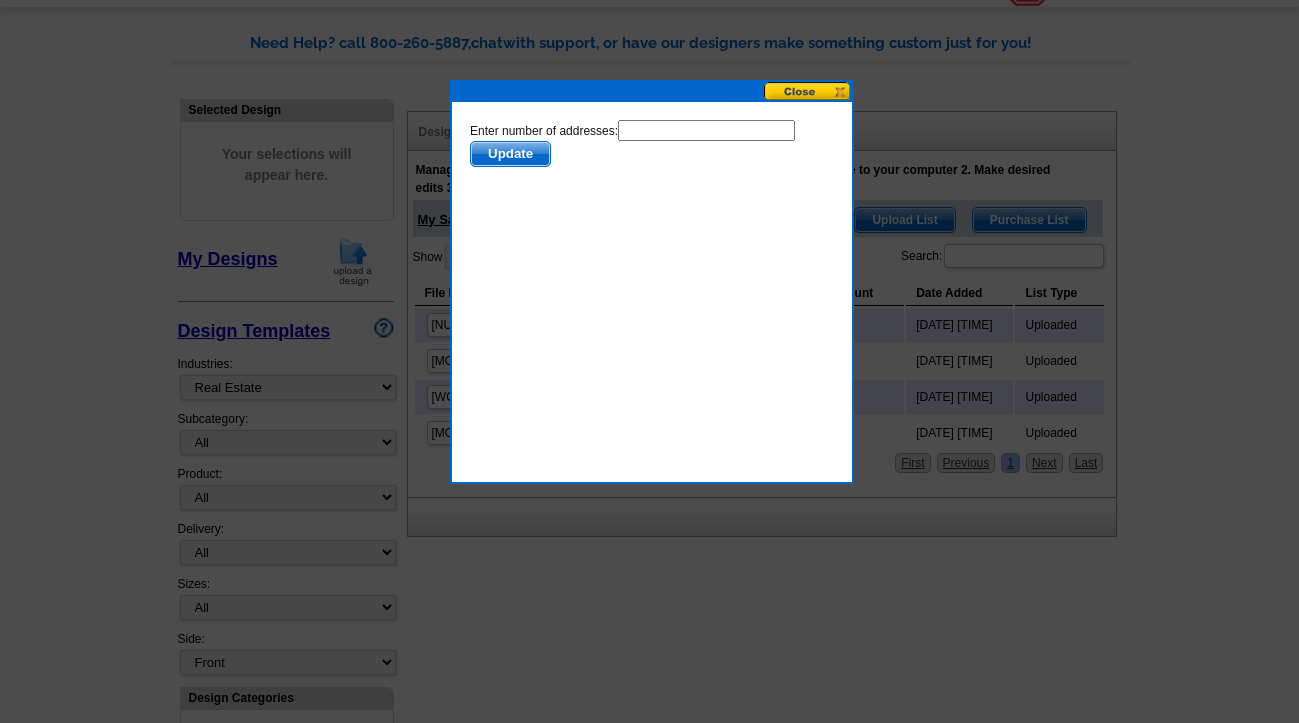scroll, scrollTop: 0, scrollLeft: 0, axis: both 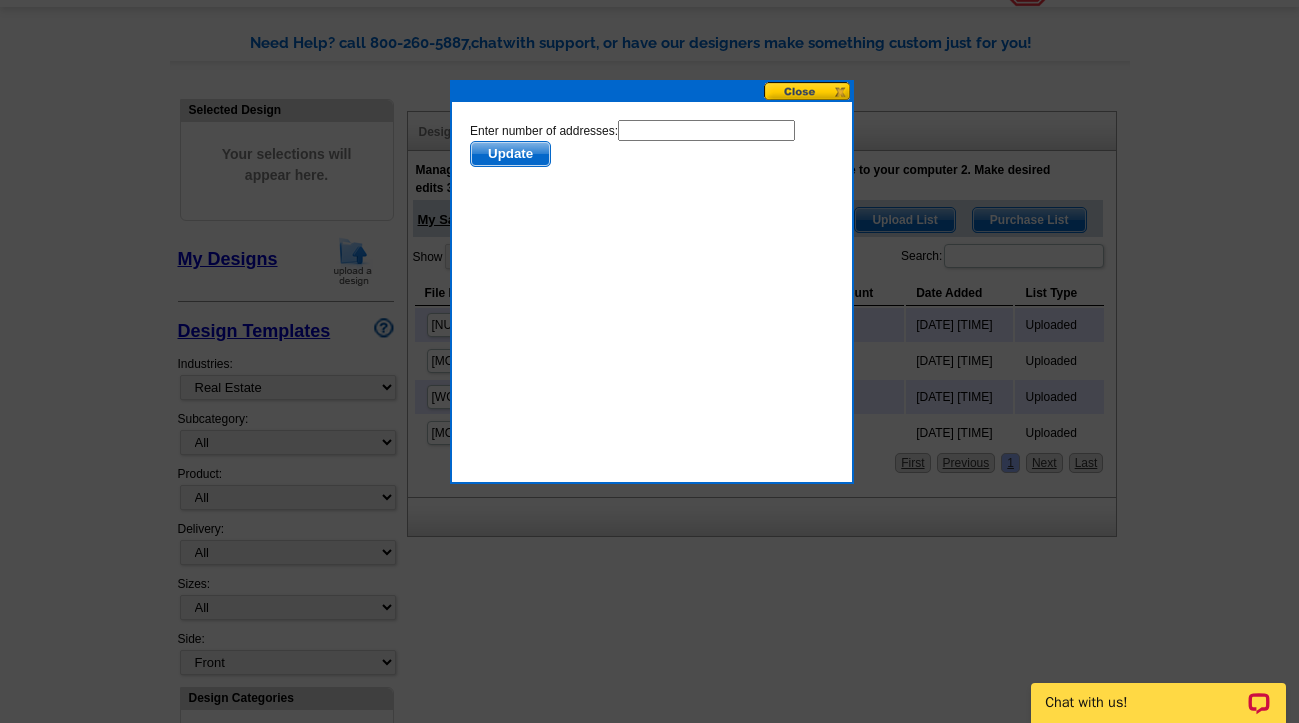 click on "Enter number of addresses:
Update" at bounding box center (651, 143) 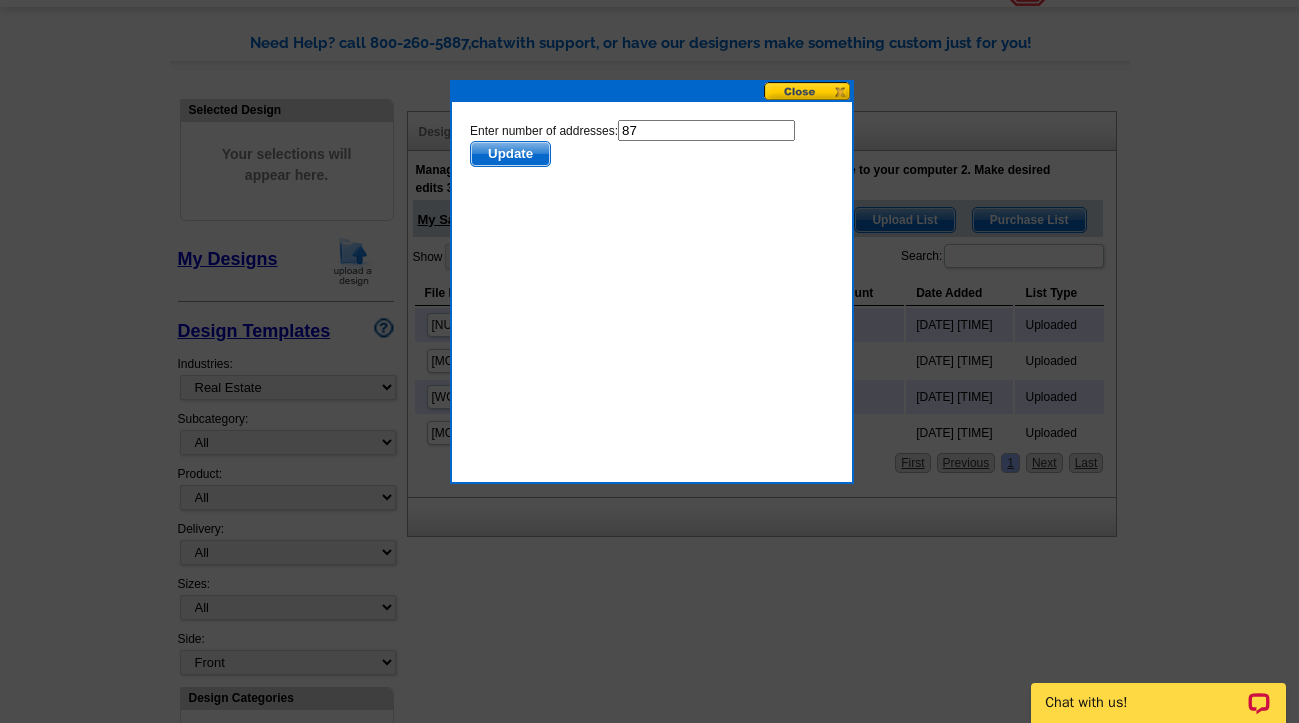 type on "87" 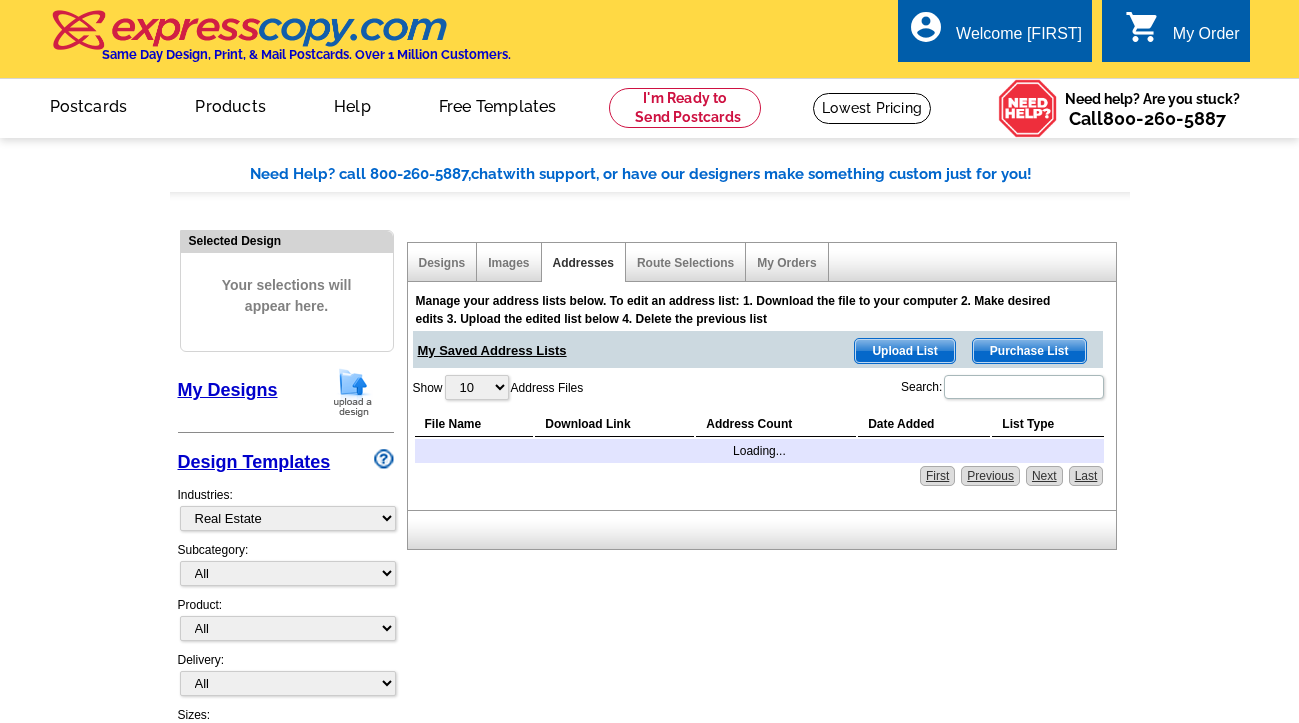 select on "785" 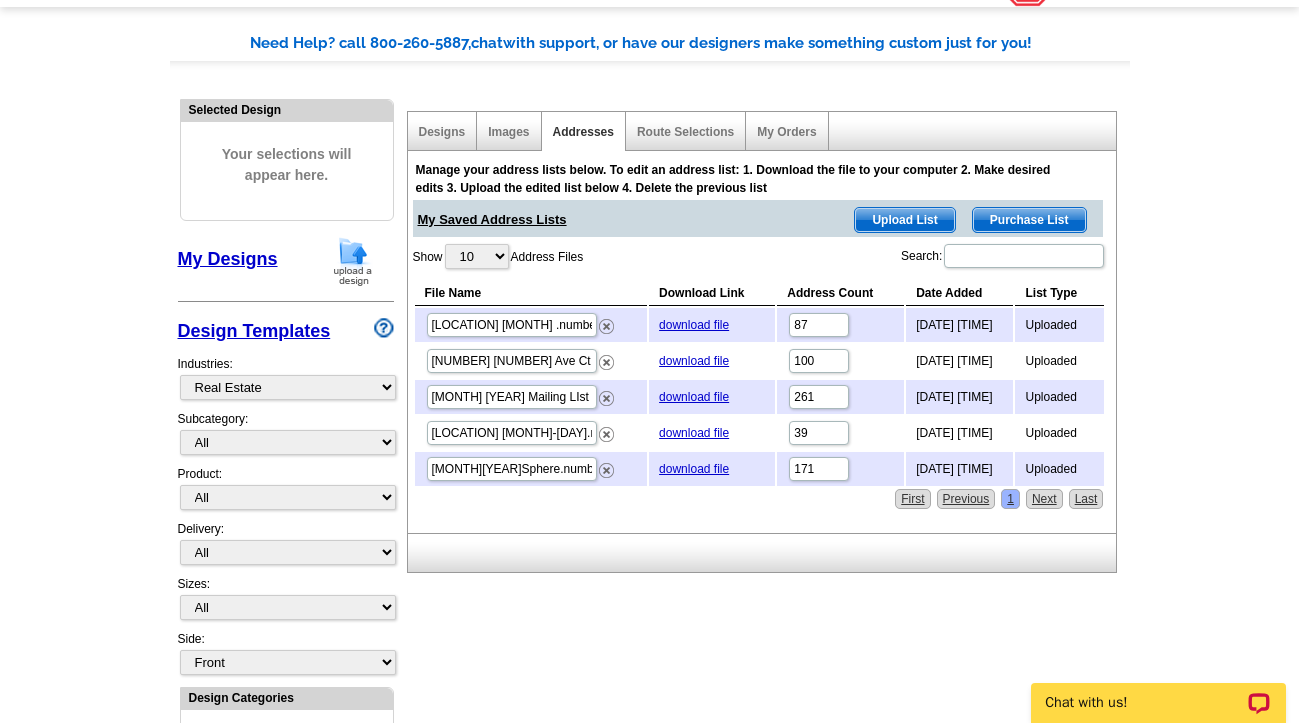 scroll, scrollTop: 0, scrollLeft: 0, axis: both 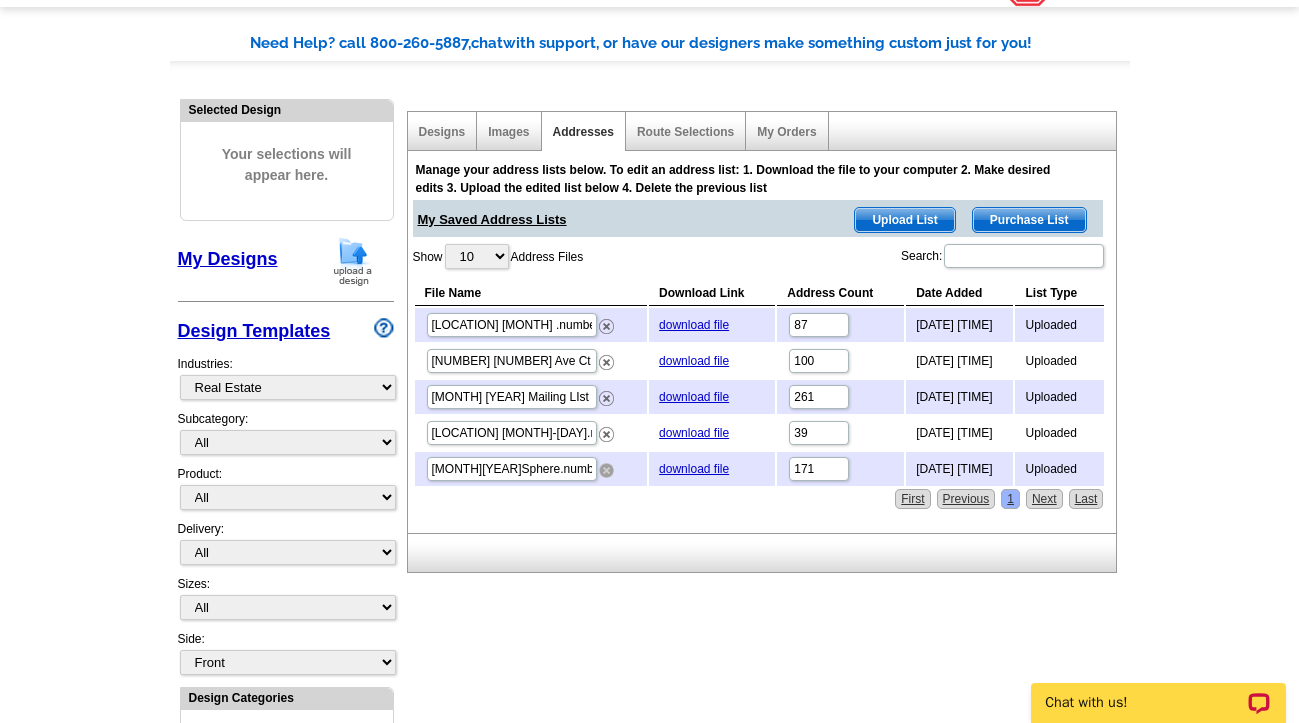 click at bounding box center (606, 470) 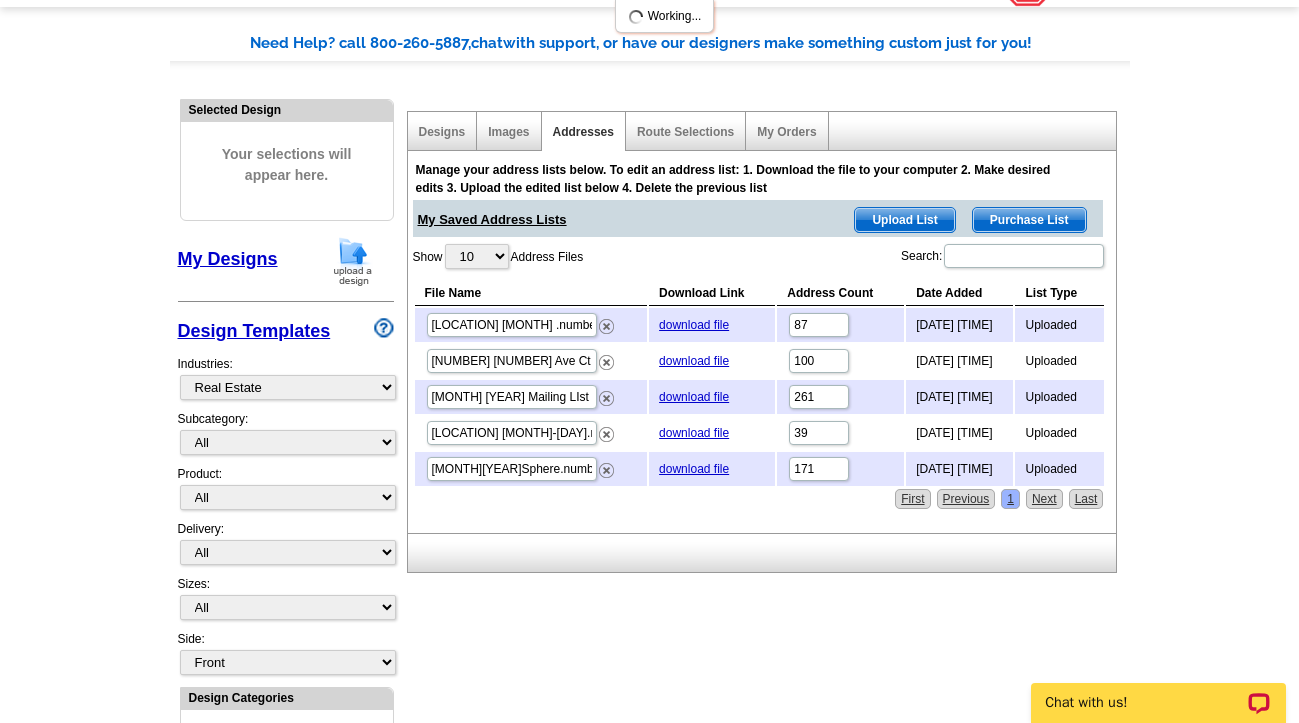 click on "Upload List" at bounding box center (904, 220) 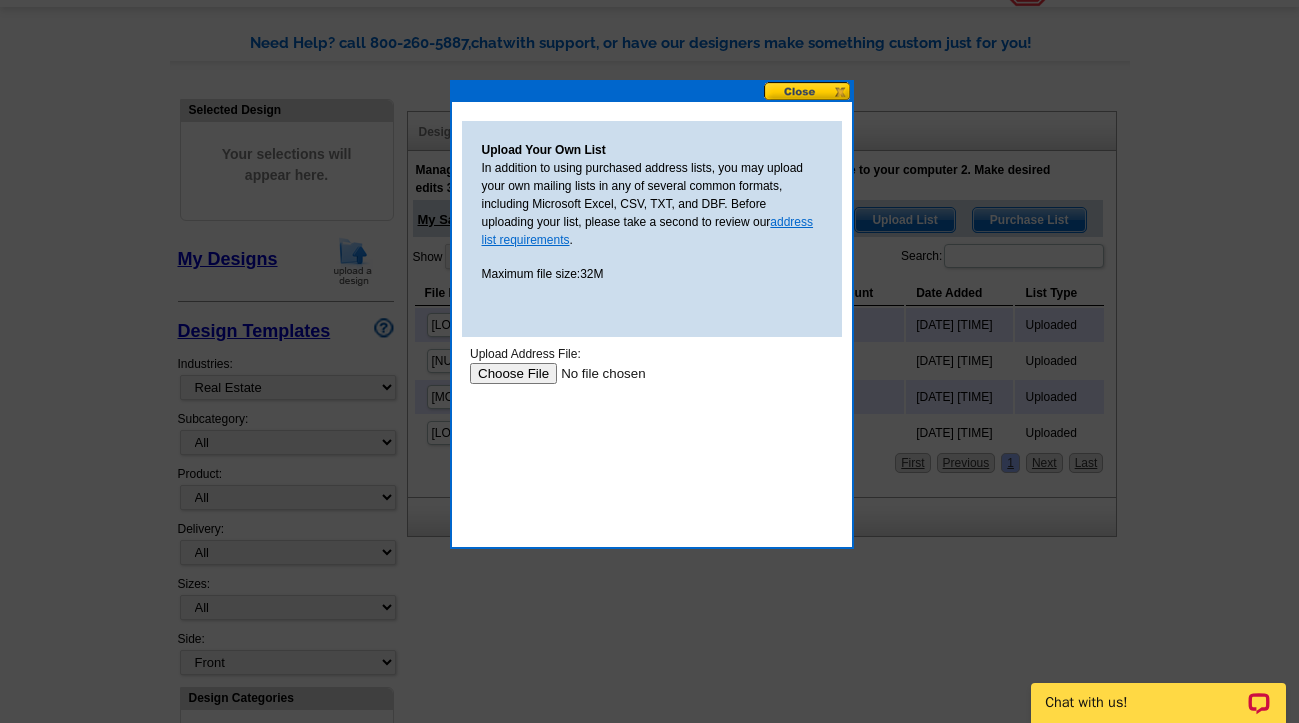 scroll, scrollTop: 0, scrollLeft: 0, axis: both 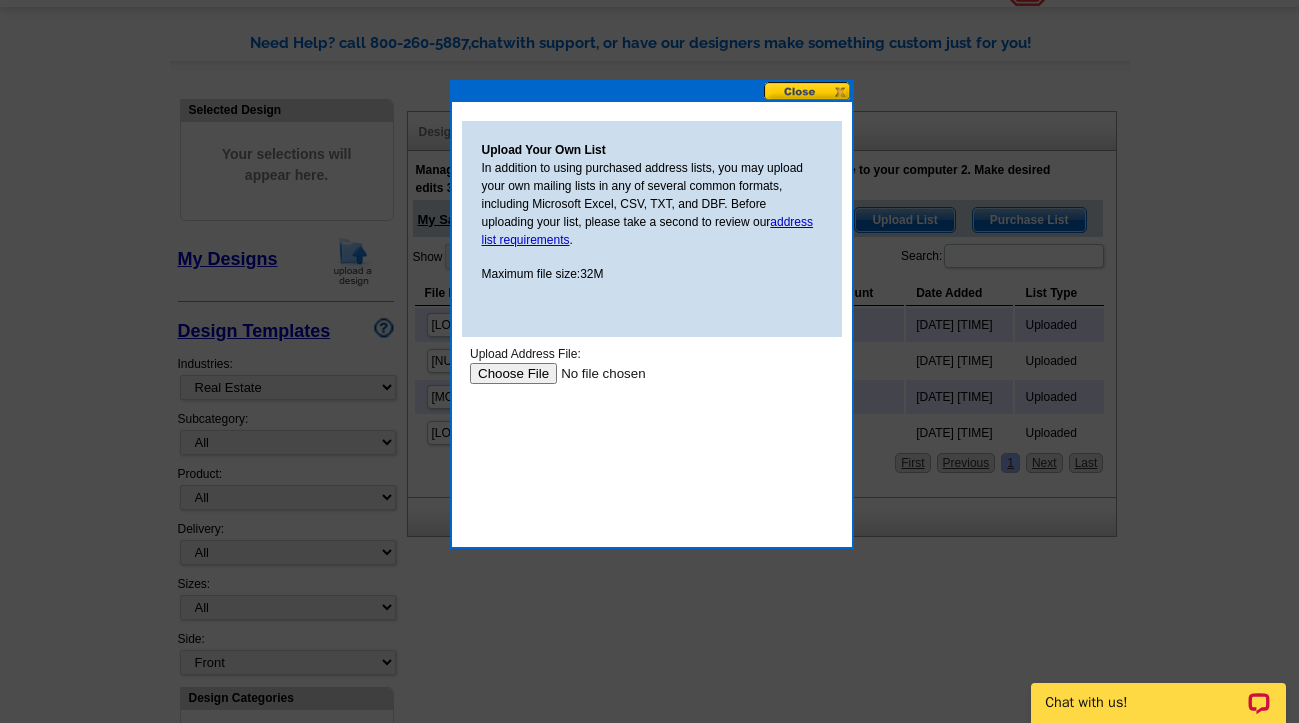 click at bounding box center [595, 373] 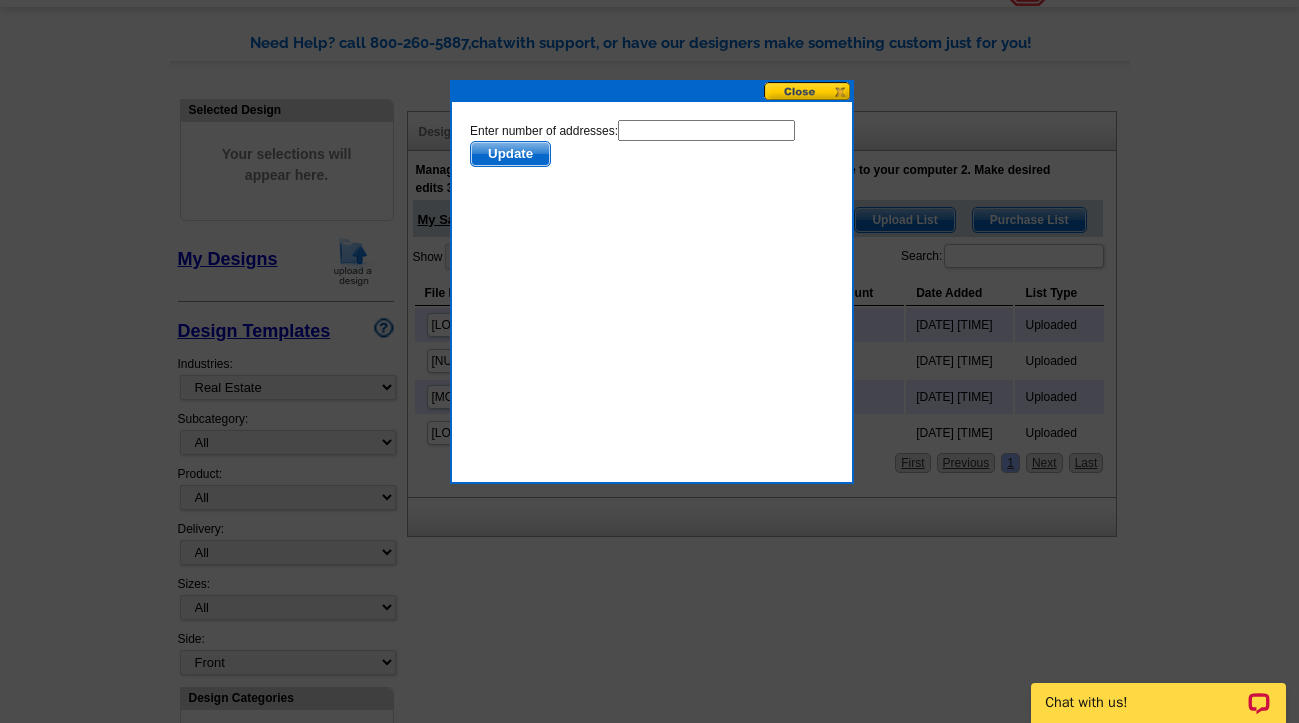 scroll, scrollTop: 0, scrollLeft: 0, axis: both 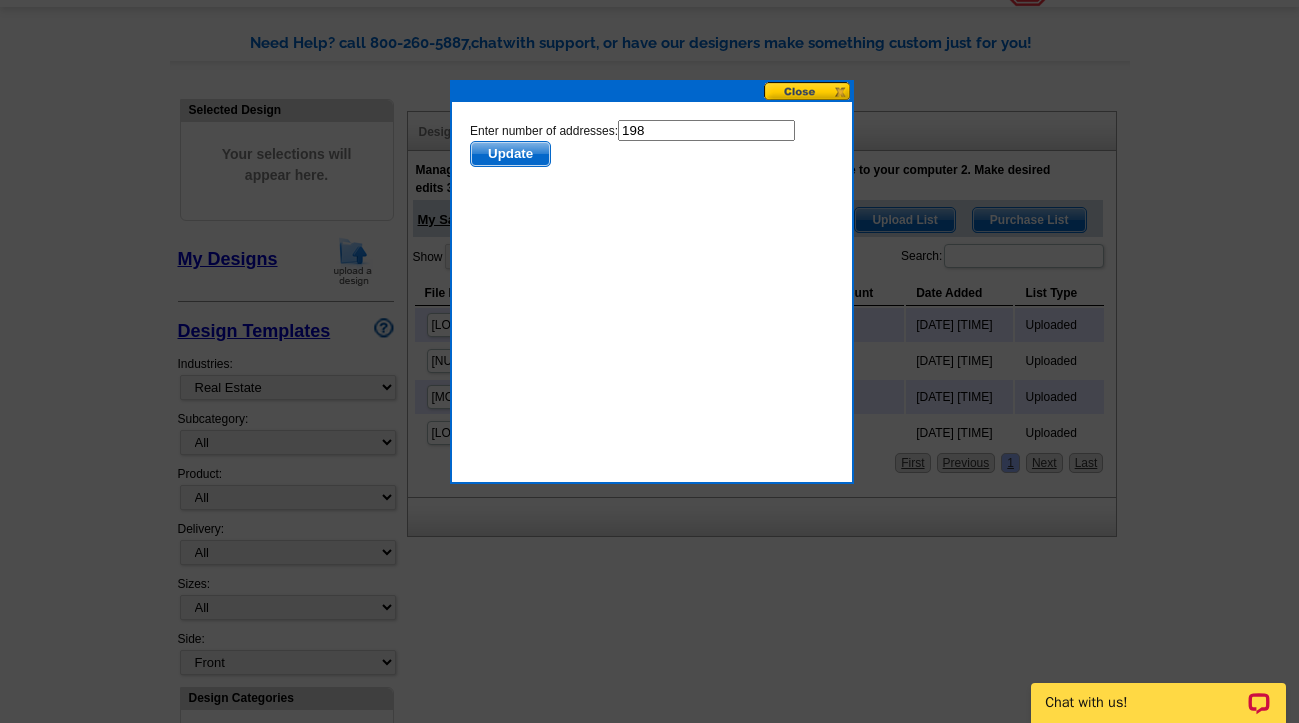 type on "198" 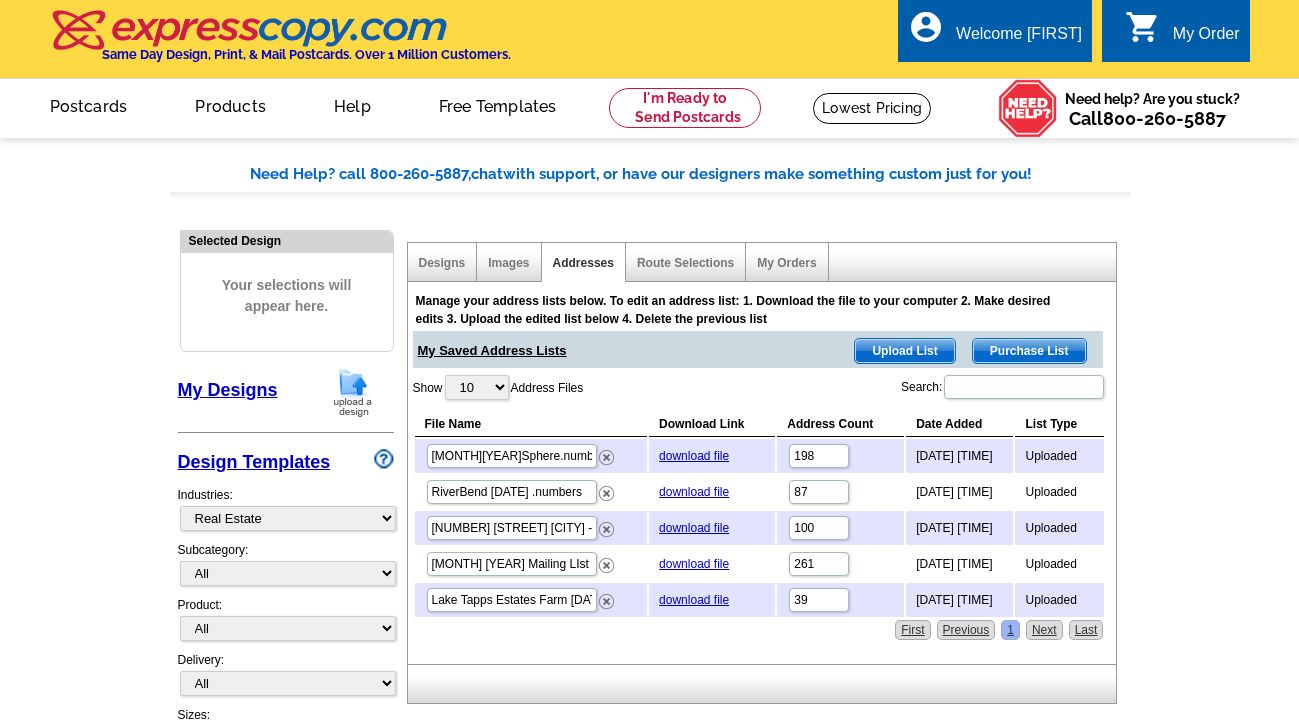 select on "785" 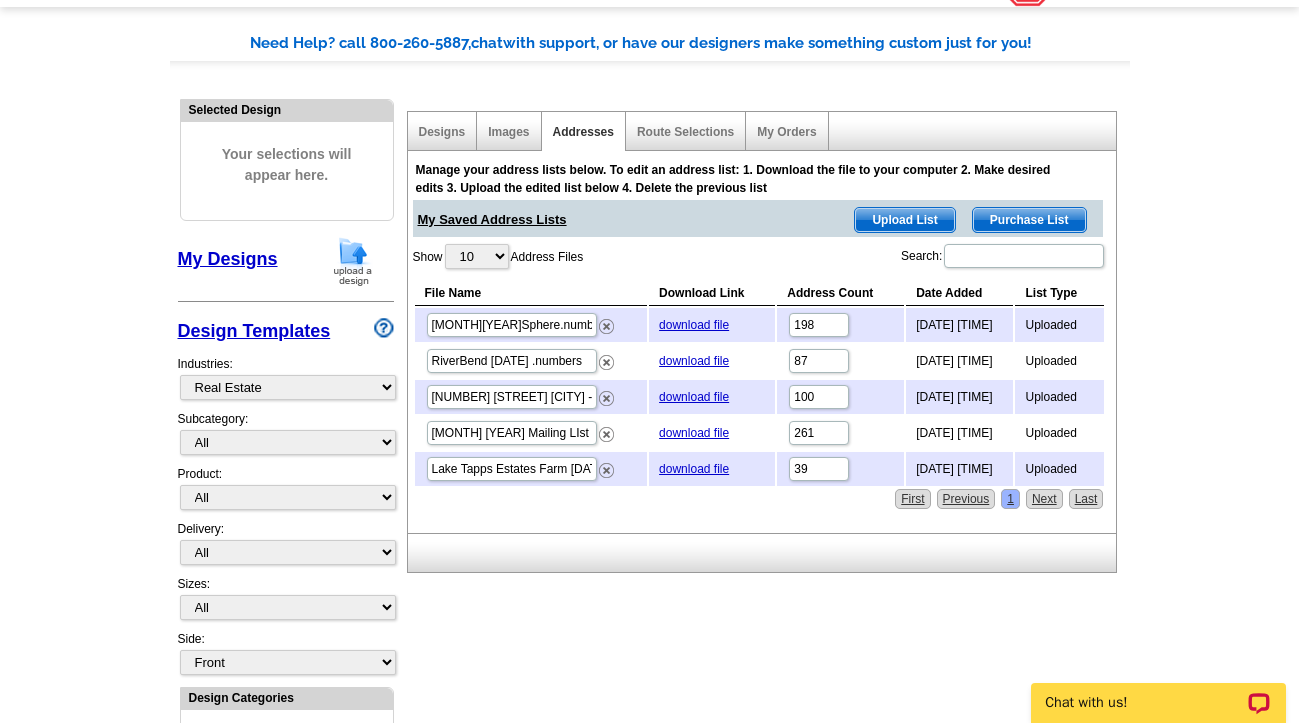 scroll, scrollTop: 0, scrollLeft: 0, axis: both 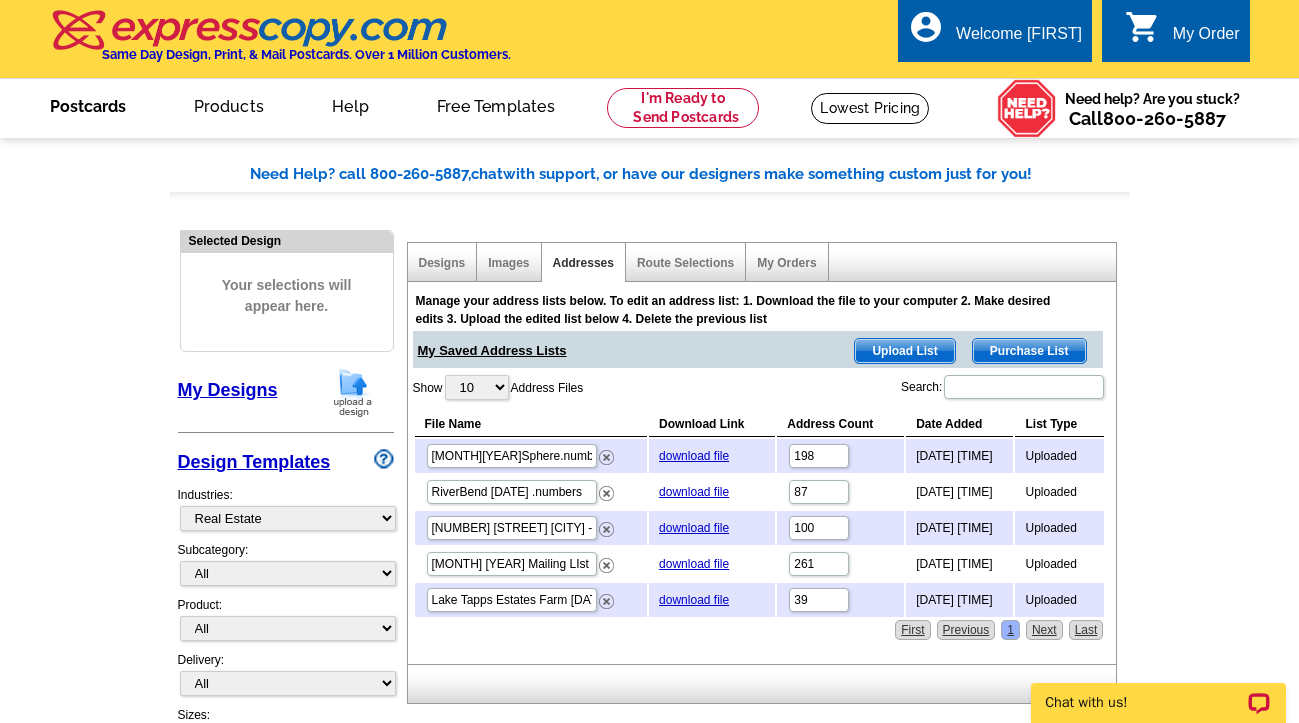 click on "Postcards" at bounding box center [88, 104] 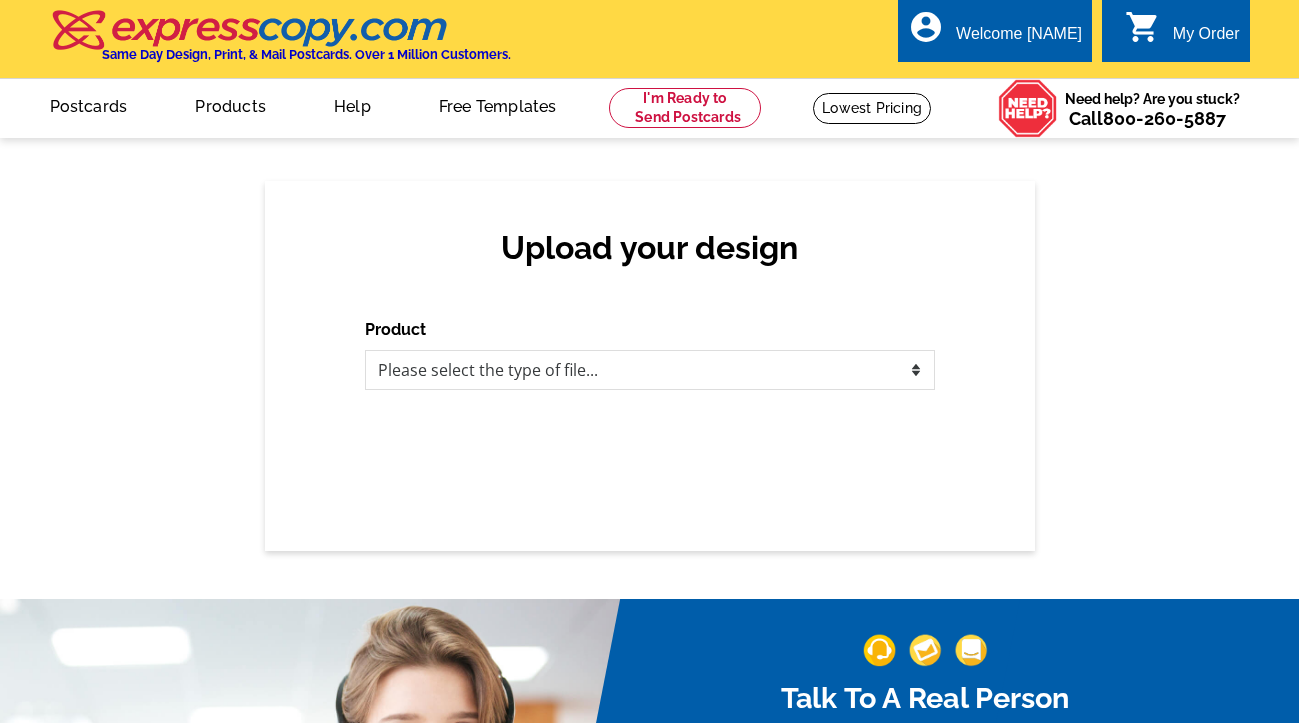scroll, scrollTop: 0, scrollLeft: 0, axis: both 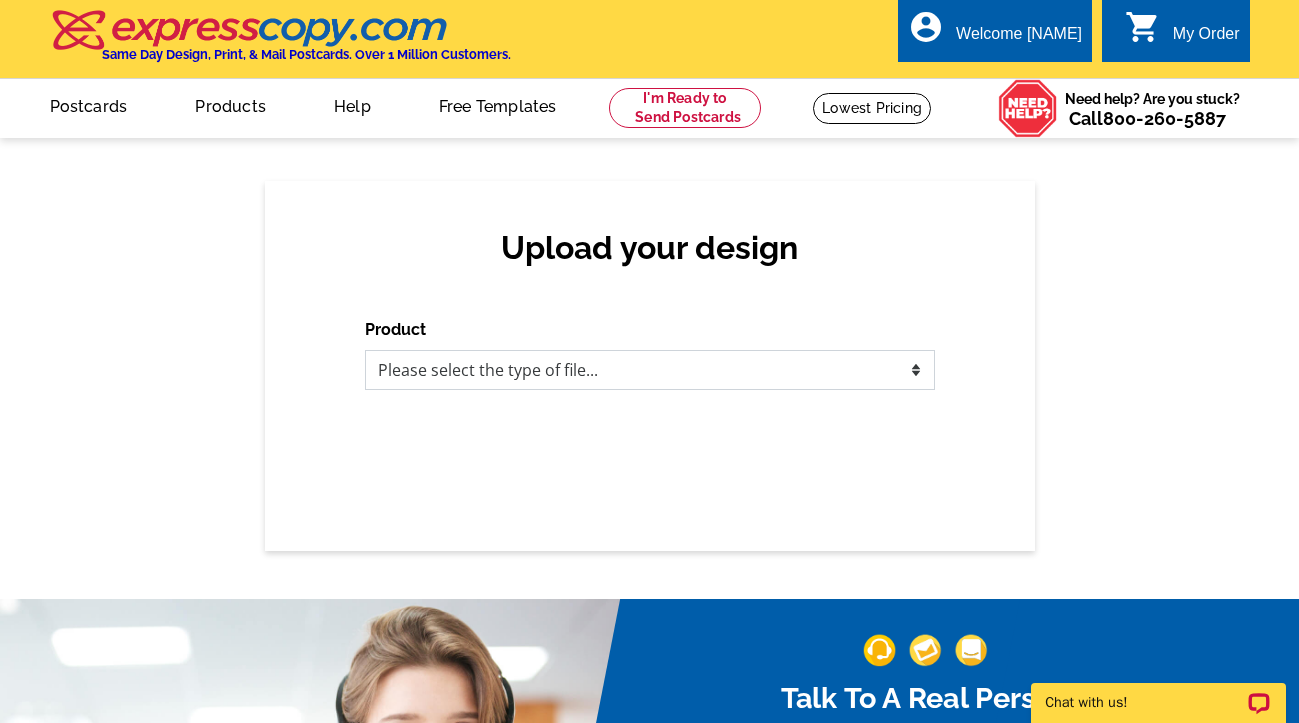 select on "1" 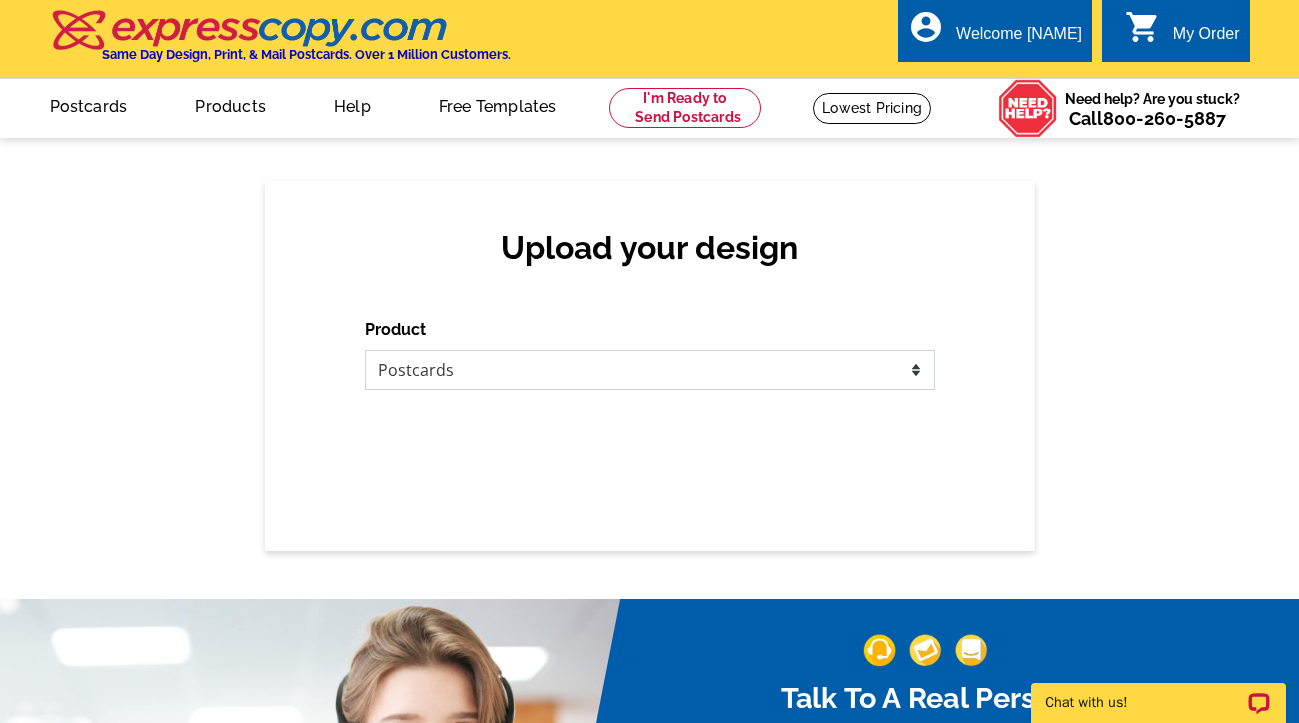 click on "Postcards" at bounding box center (0, 0) 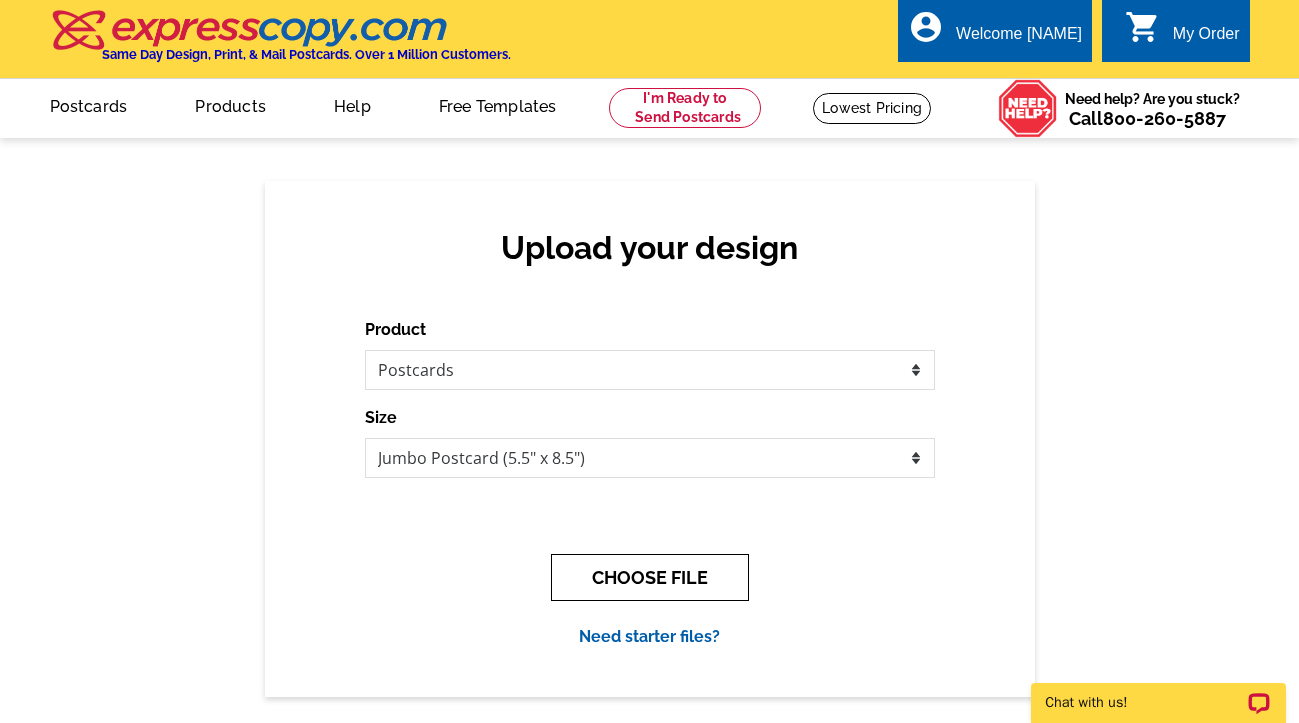 click on "CHOOSE FILE" at bounding box center [650, 577] 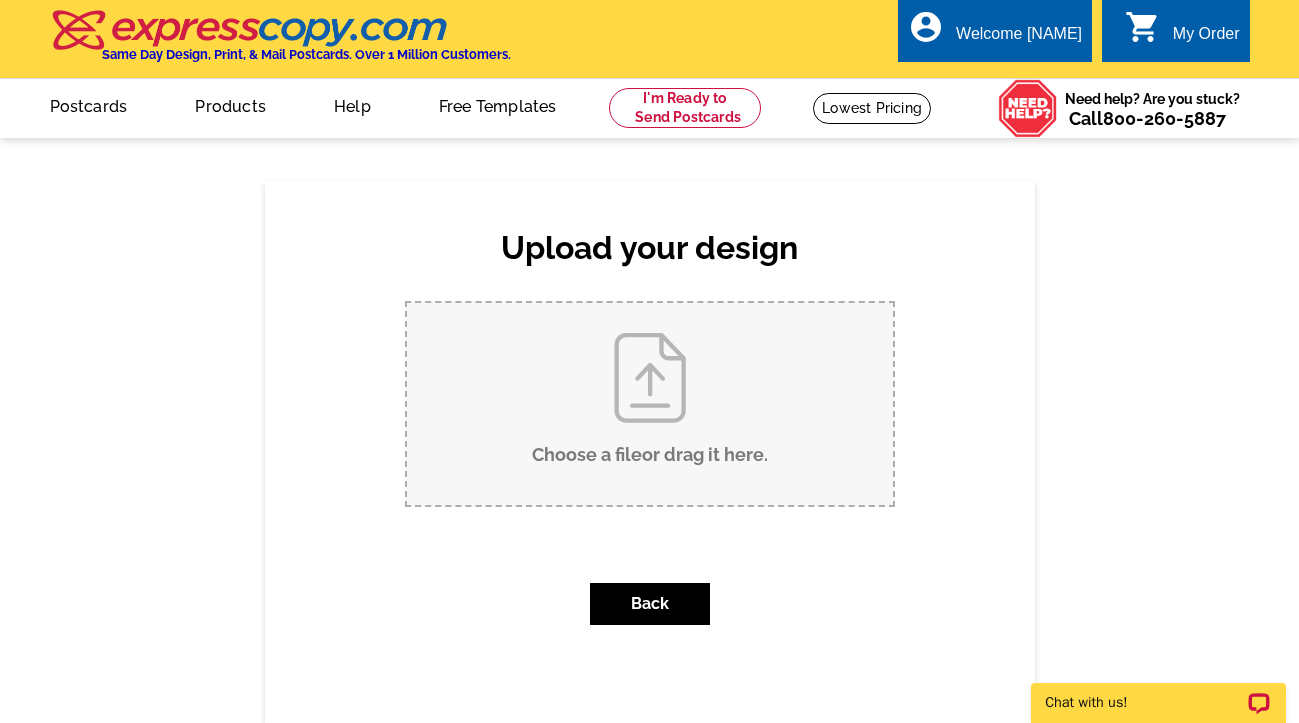 click on "Choose a file  or drag it here ." at bounding box center (650, 404) 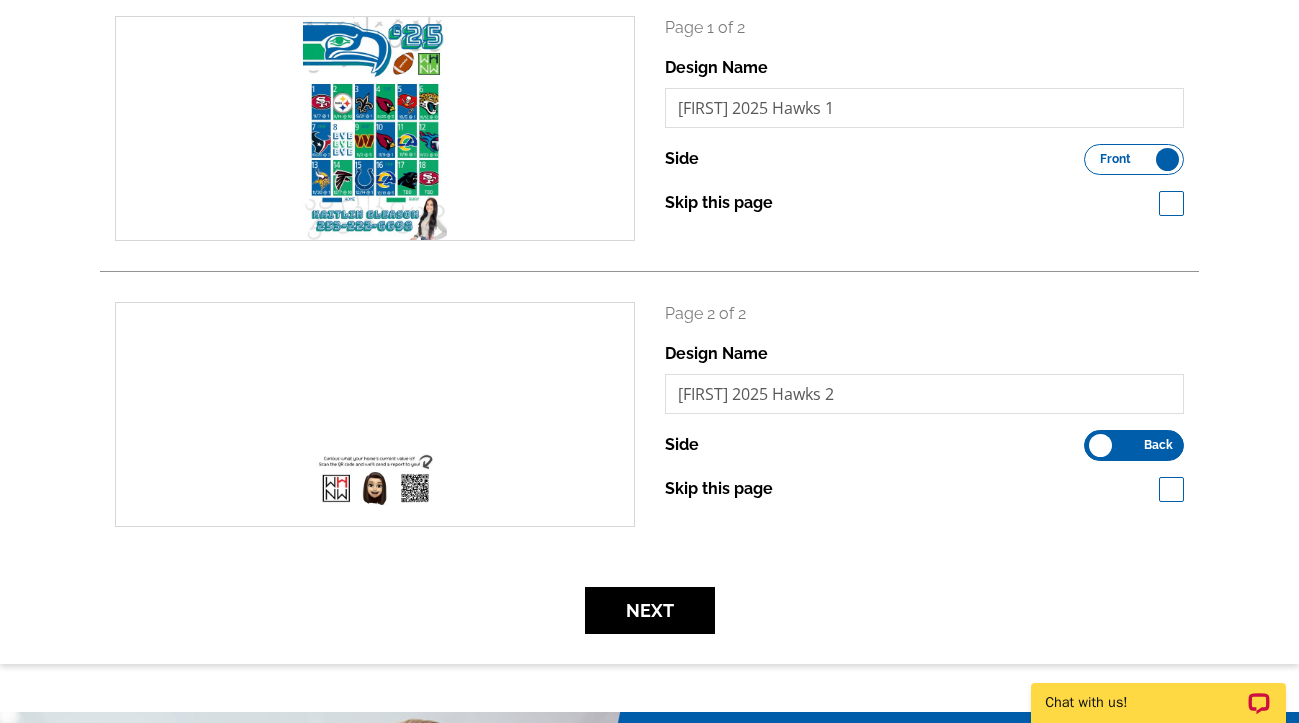 scroll, scrollTop: 312, scrollLeft: 0, axis: vertical 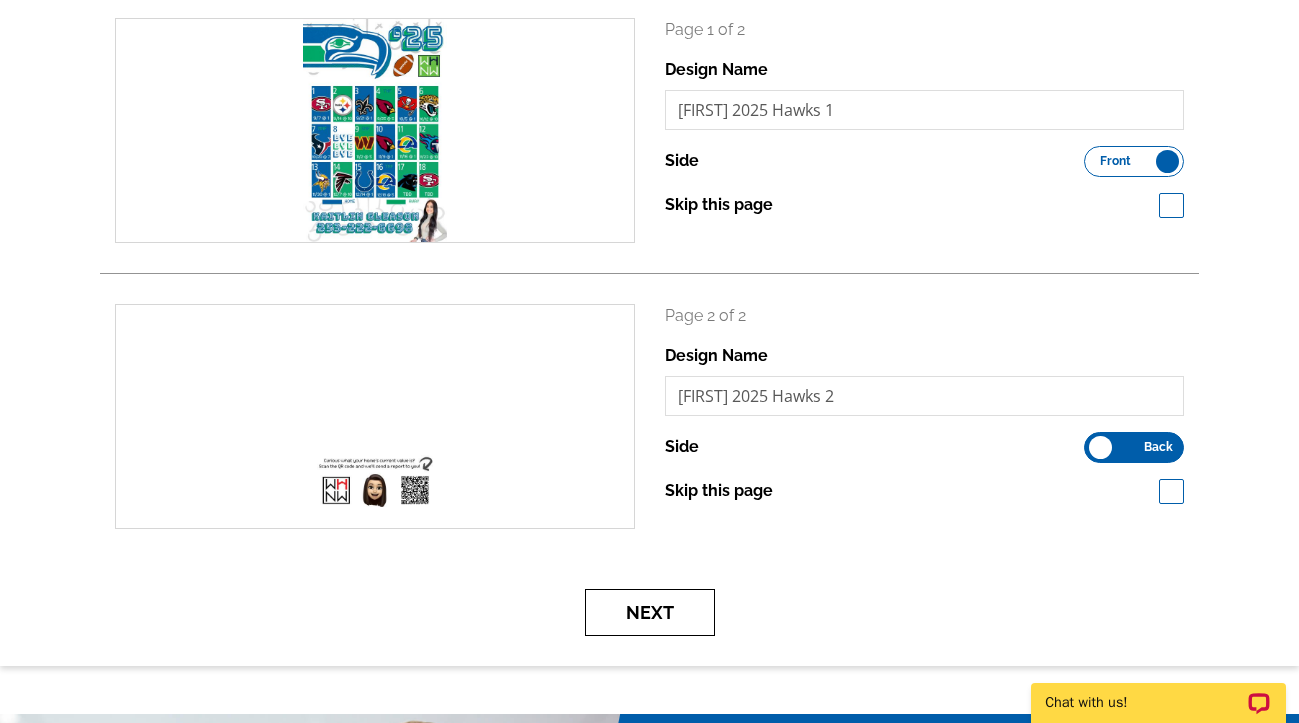 click on "Next" at bounding box center [650, 612] 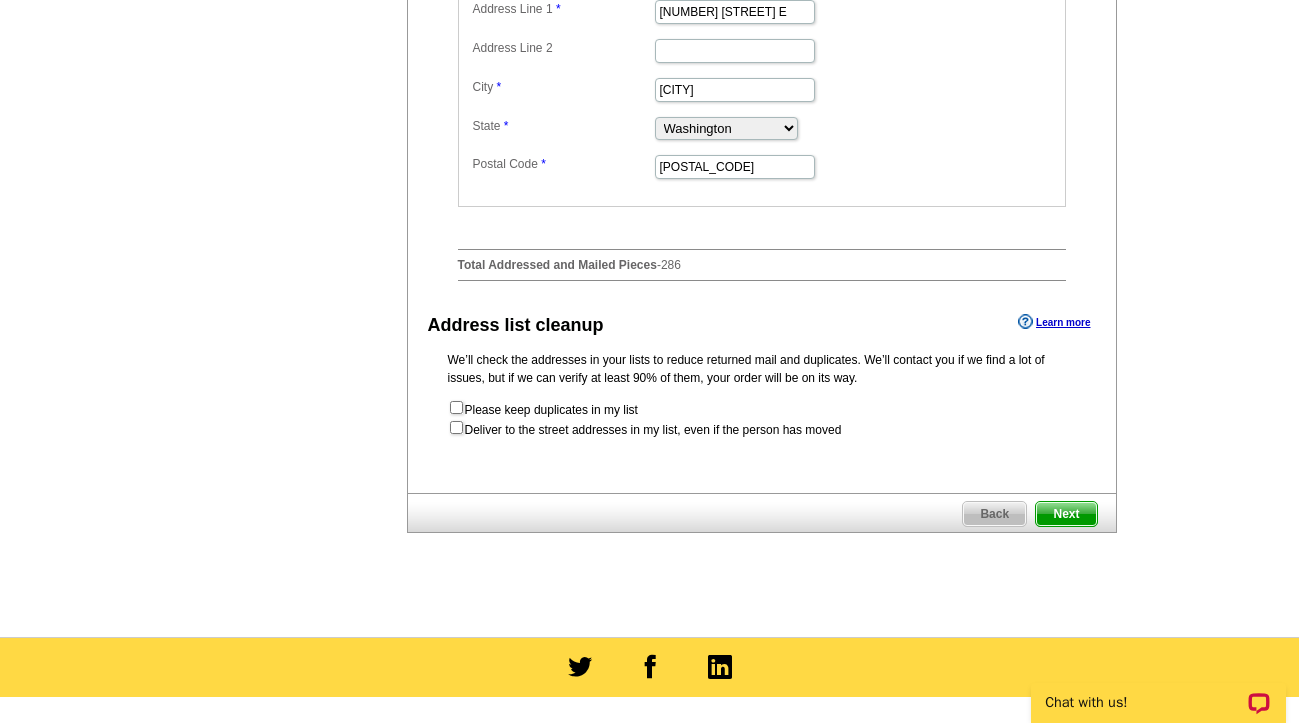 scroll, scrollTop: 940, scrollLeft: 0, axis: vertical 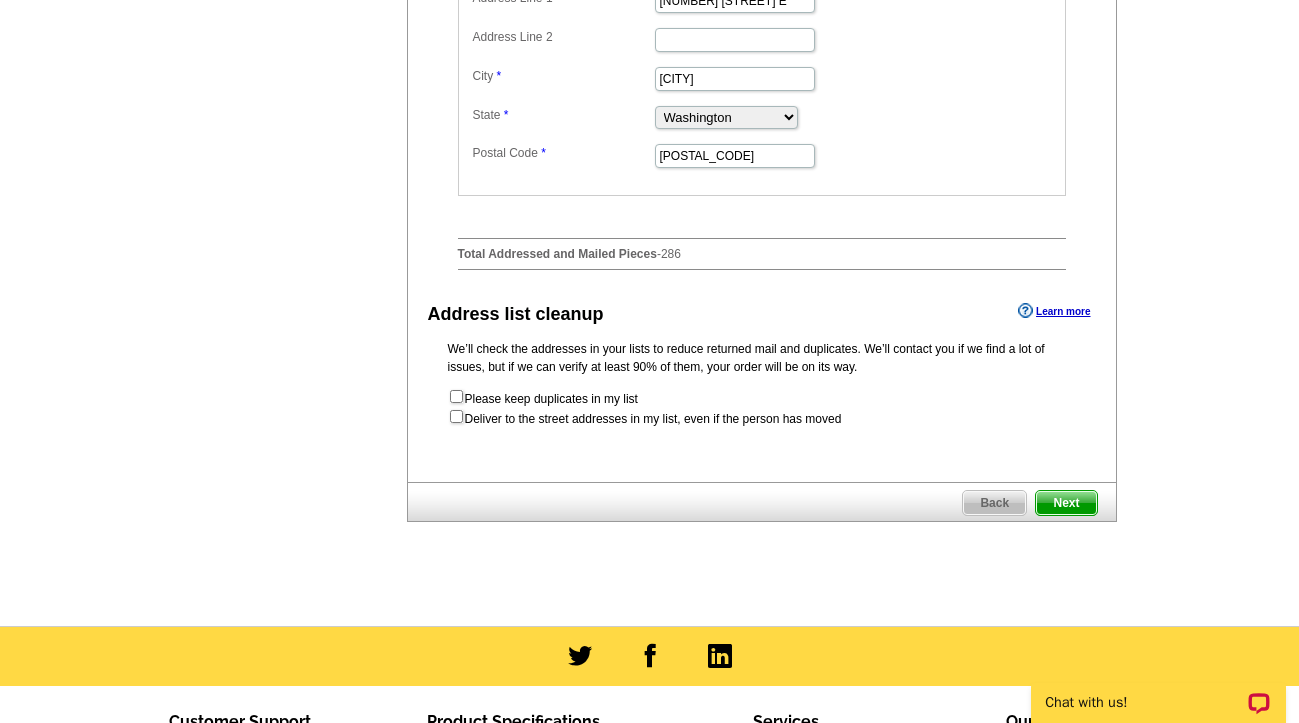 click on "Next" at bounding box center [1066, 503] 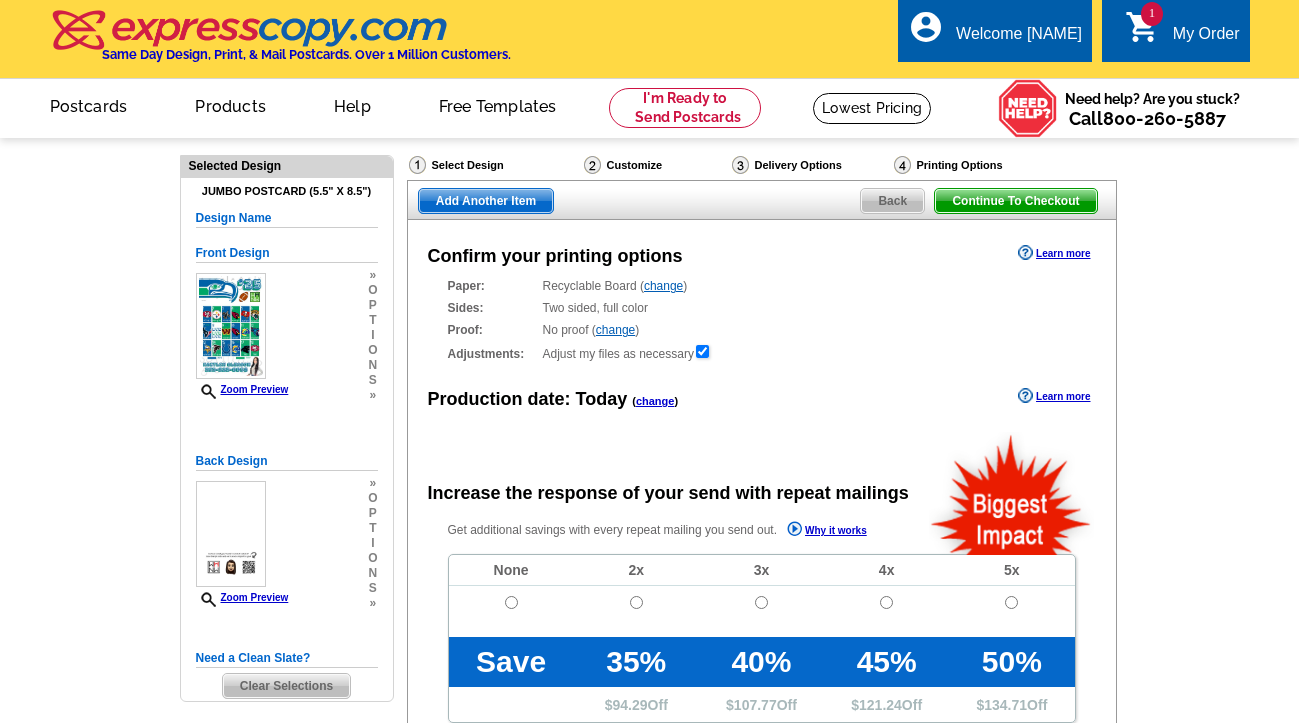 scroll, scrollTop: 0, scrollLeft: 0, axis: both 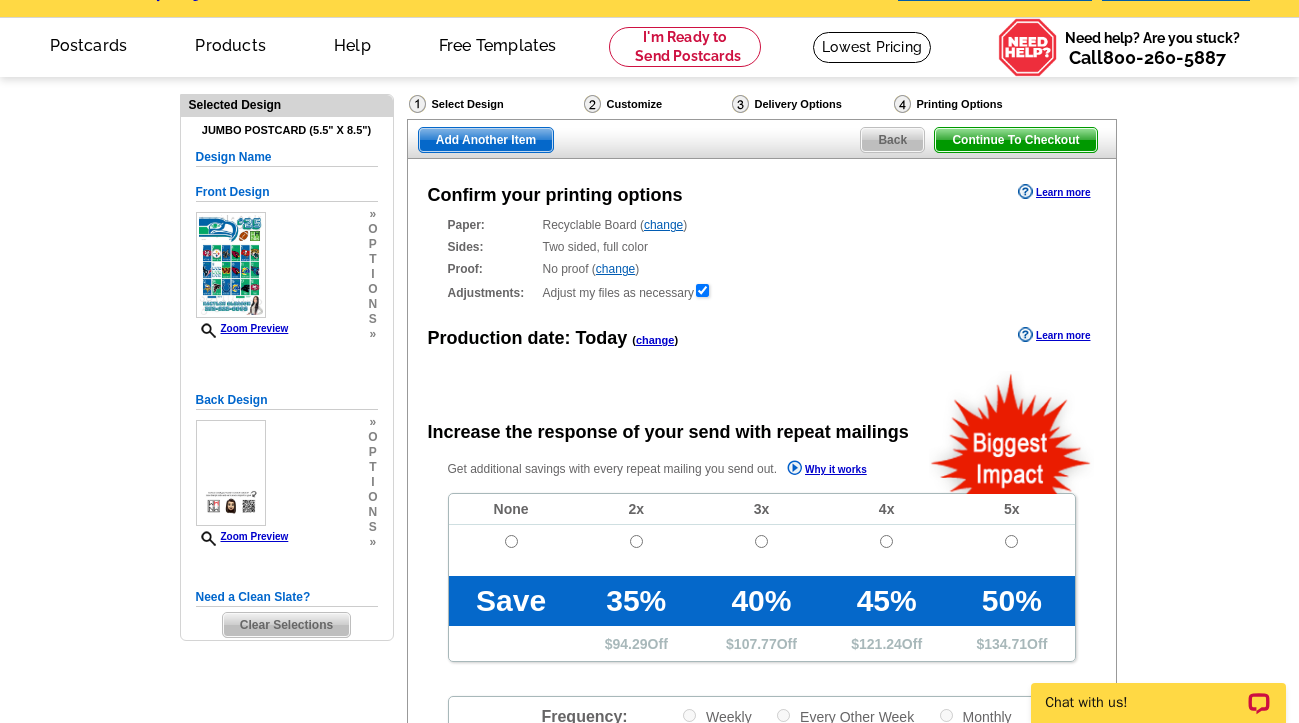 click on "change" at bounding box center (663, 225) 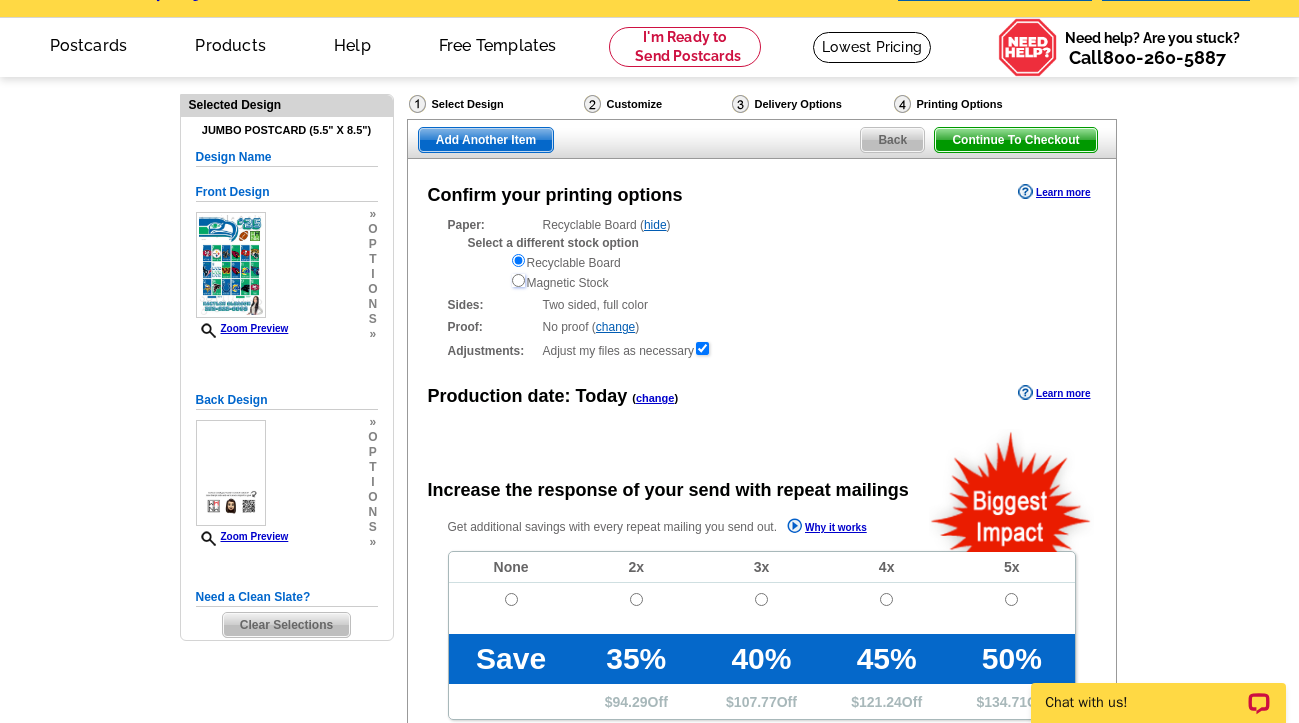 click at bounding box center [518, 280] 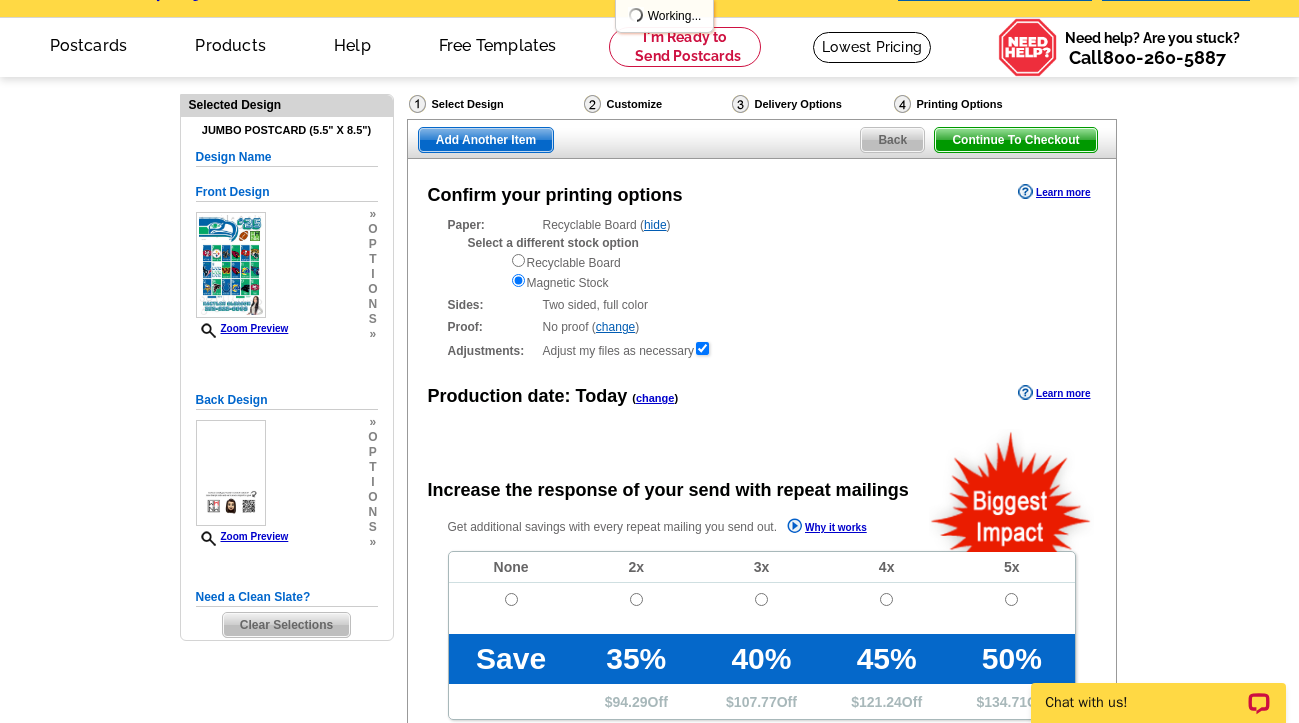 click on "Recyclable Board
Magnetic Stock" at bounding box center (793, 272) 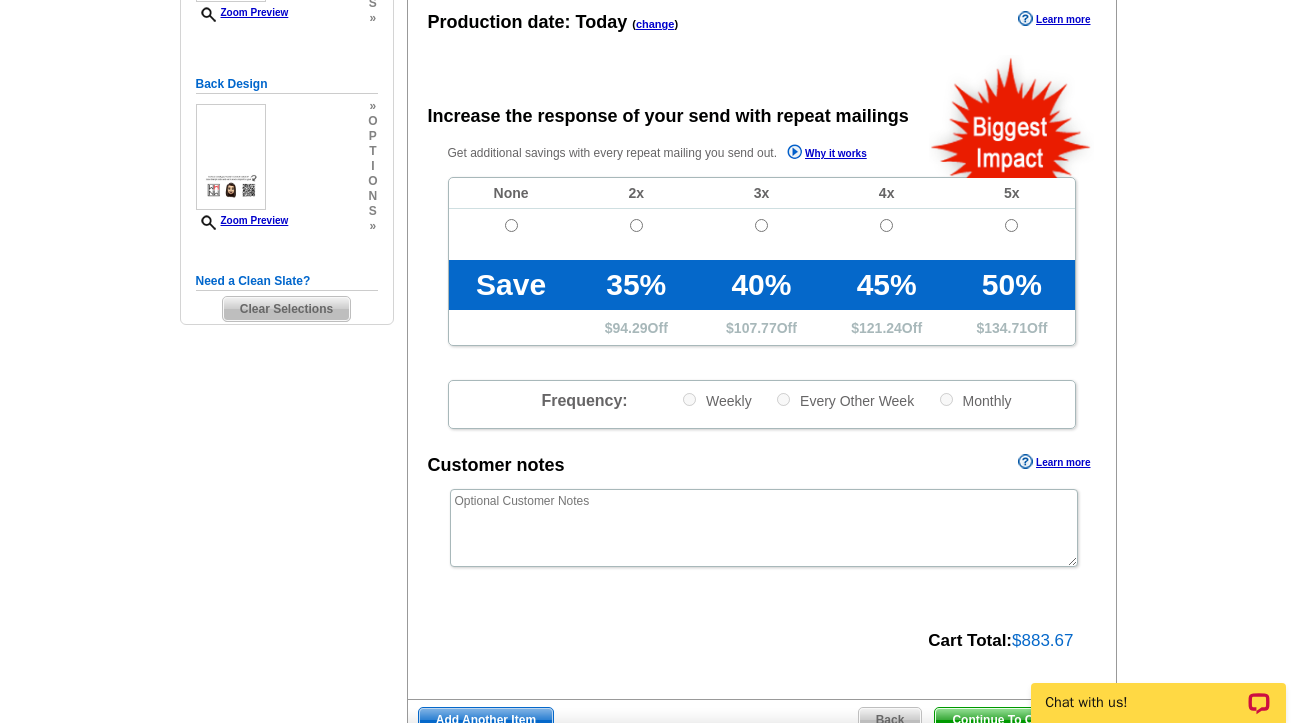 scroll, scrollTop: 395, scrollLeft: 0, axis: vertical 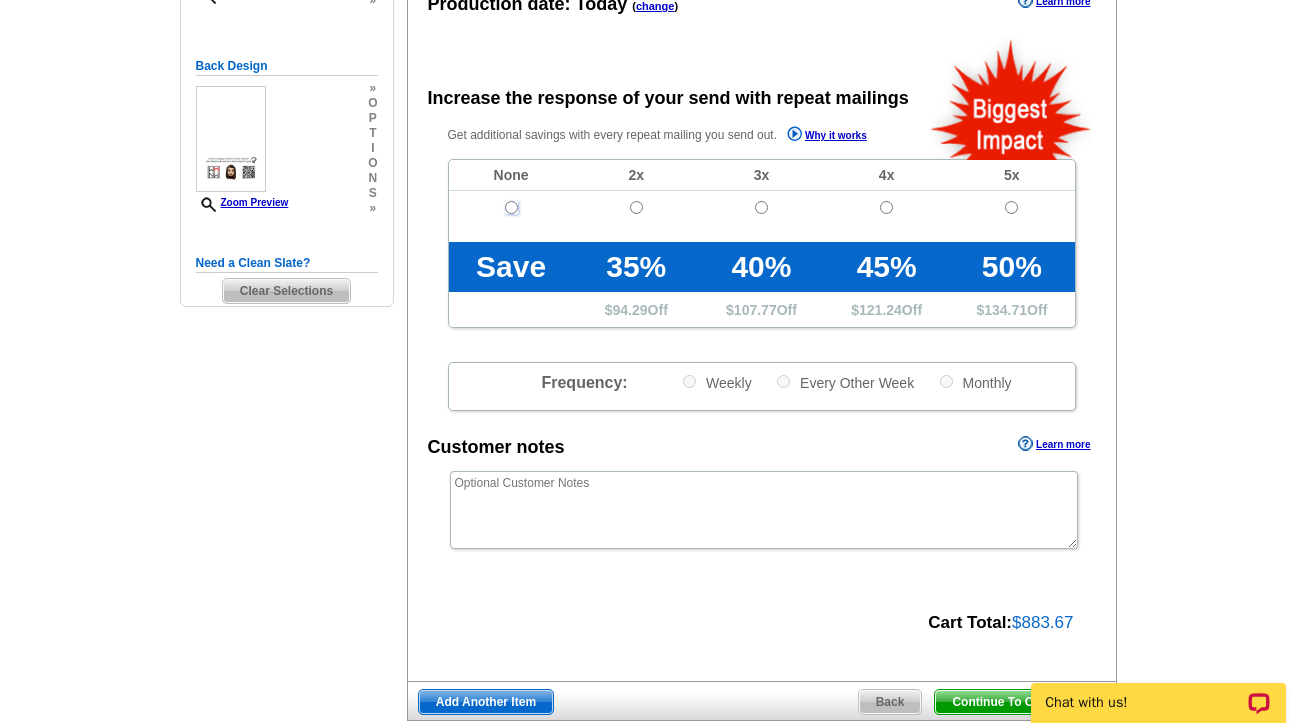 click at bounding box center [511, 207] 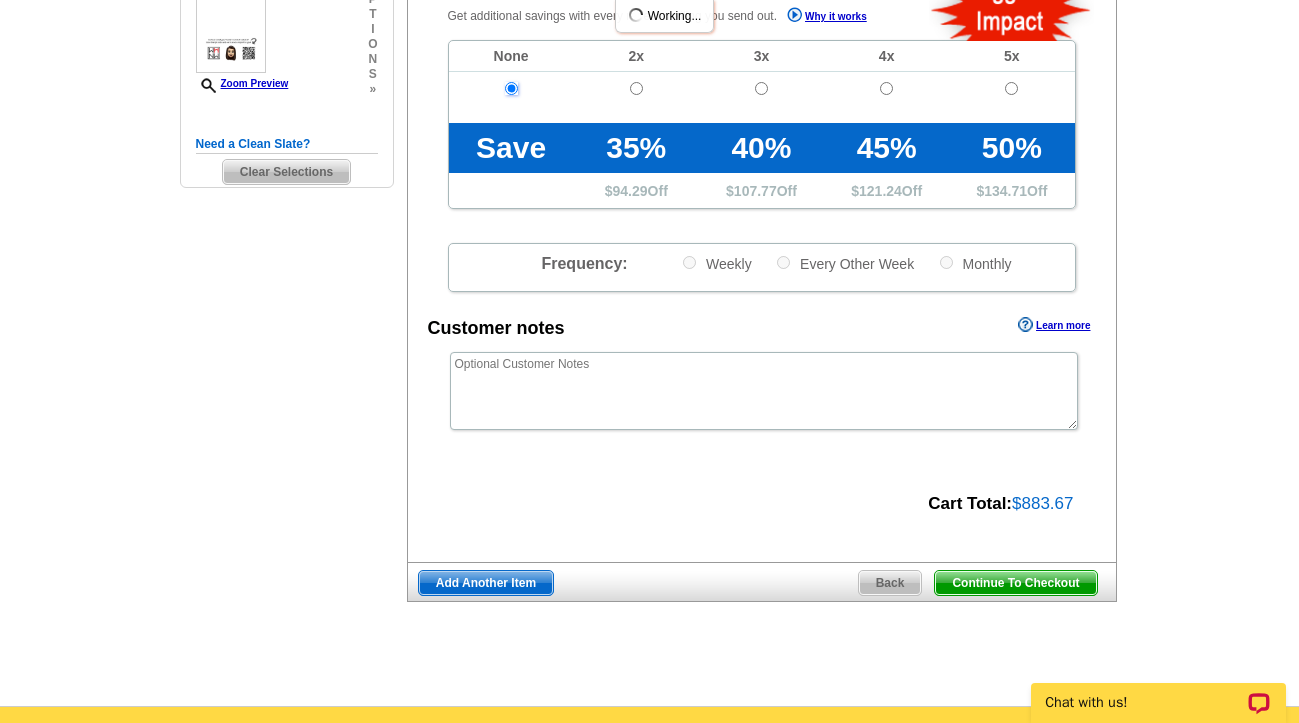 scroll, scrollTop: 534, scrollLeft: 0, axis: vertical 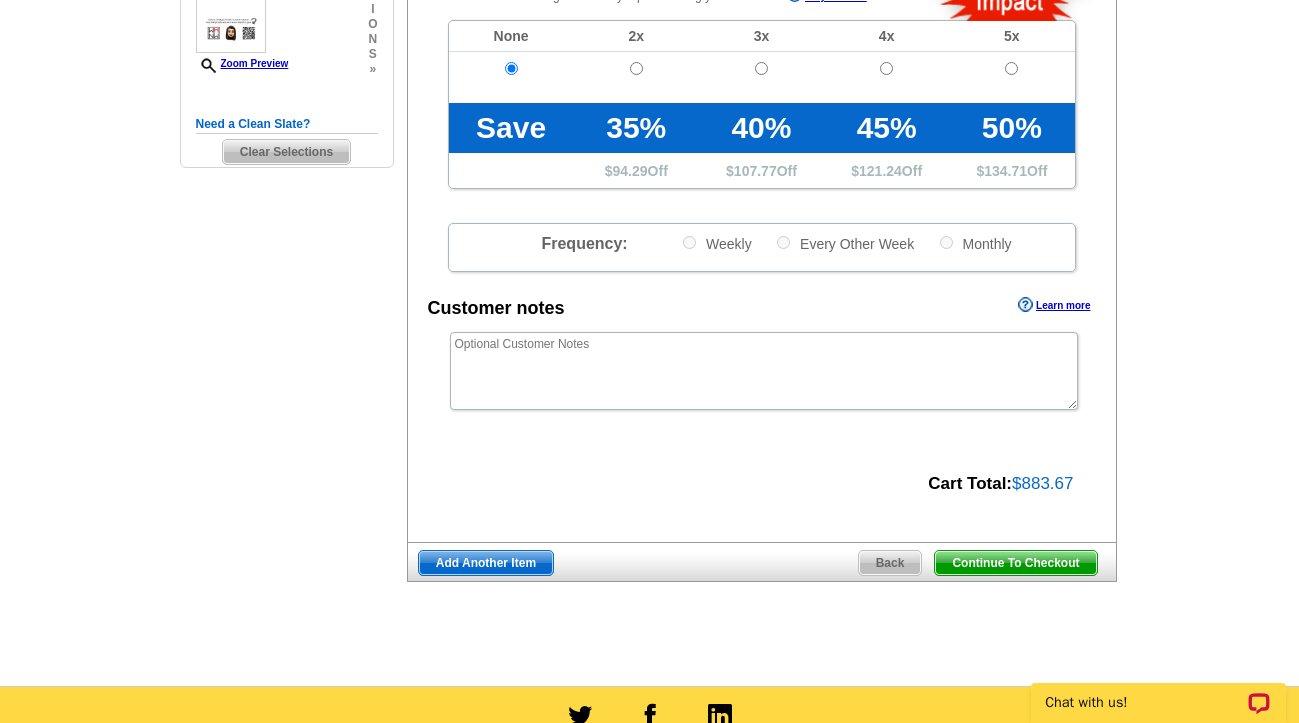 click on "Continue To Checkout" at bounding box center (1015, 563) 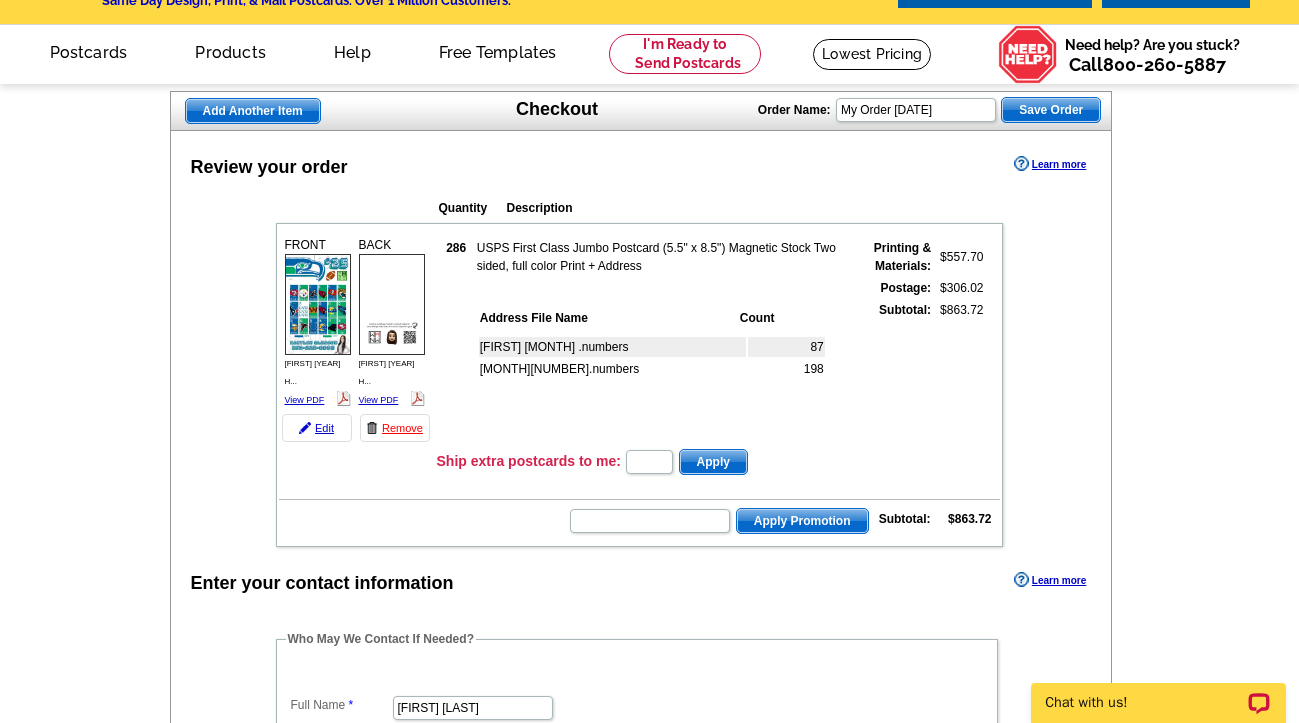 scroll, scrollTop: 62, scrollLeft: 0, axis: vertical 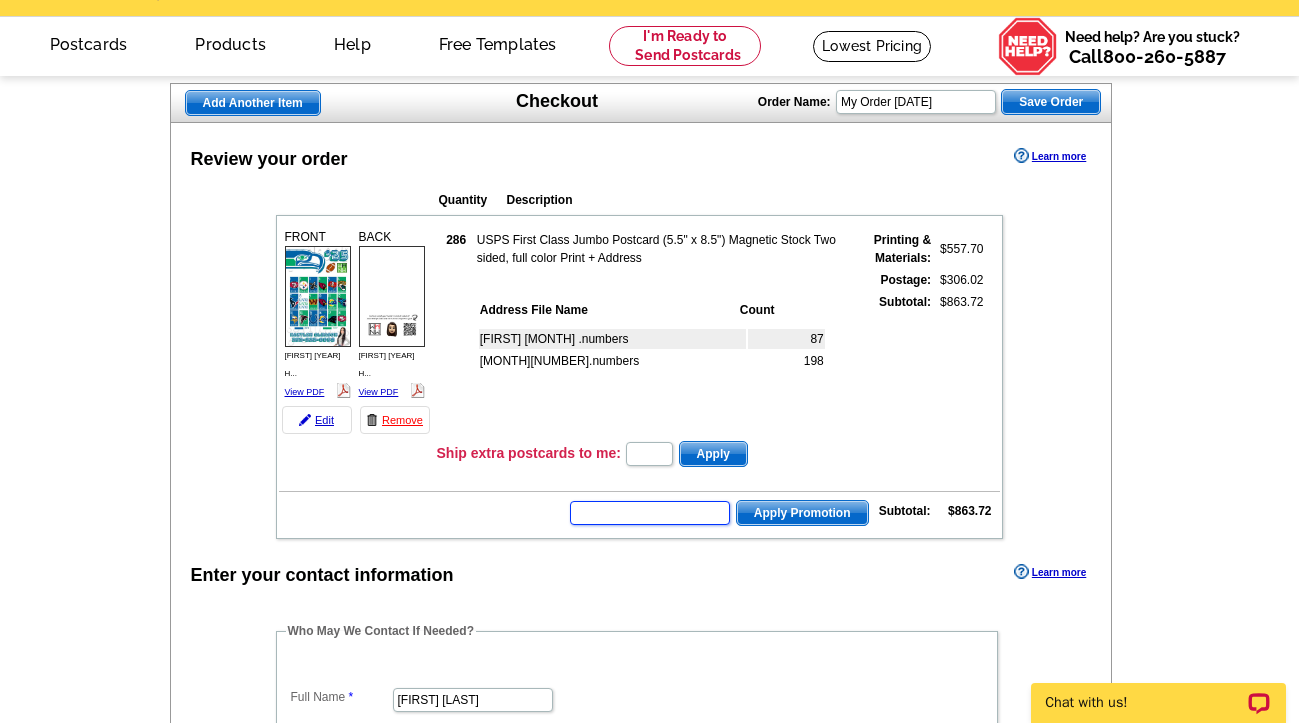 click at bounding box center [650, 513] 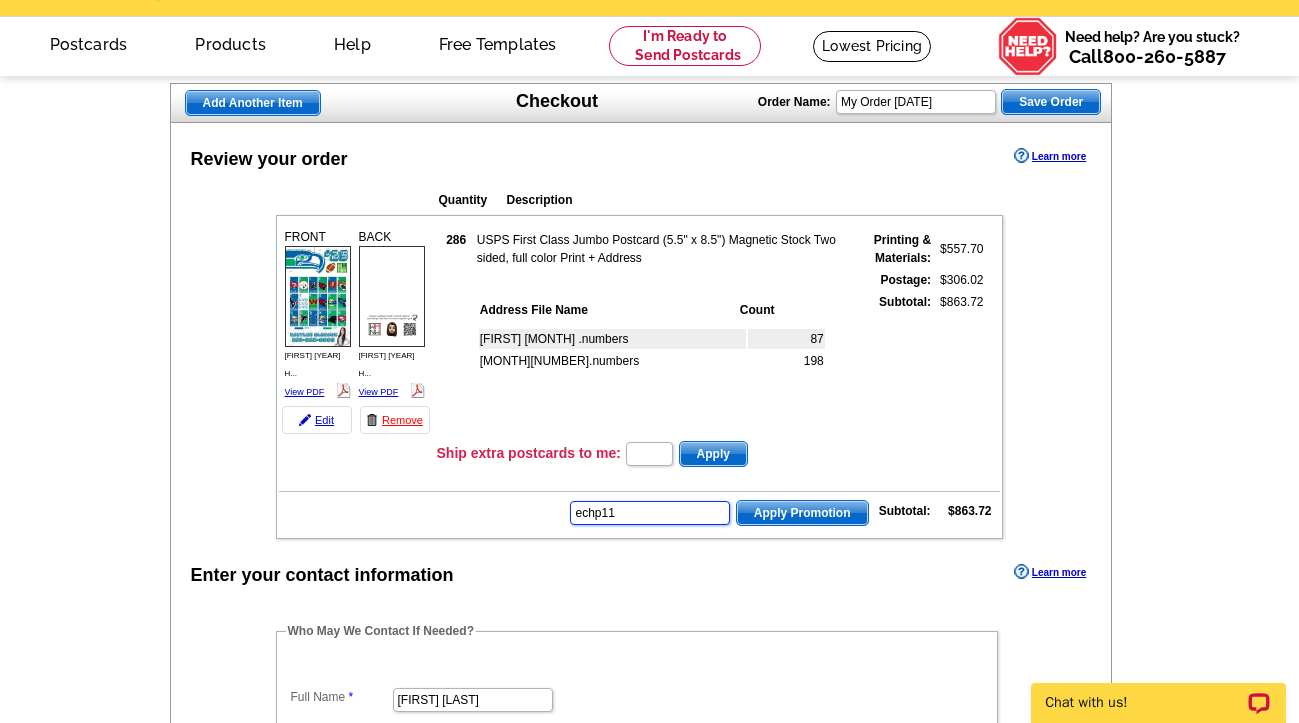 type on "echp11" 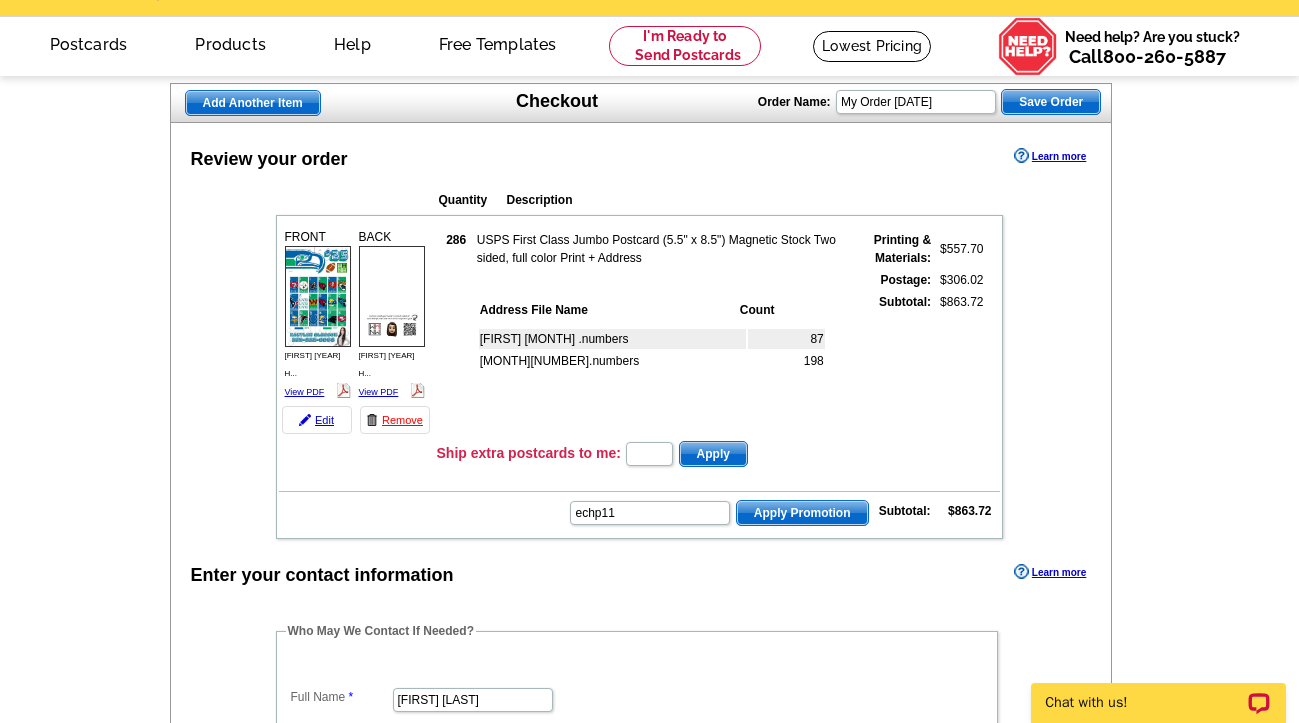 click on "Apply Promotion" at bounding box center [802, 513] 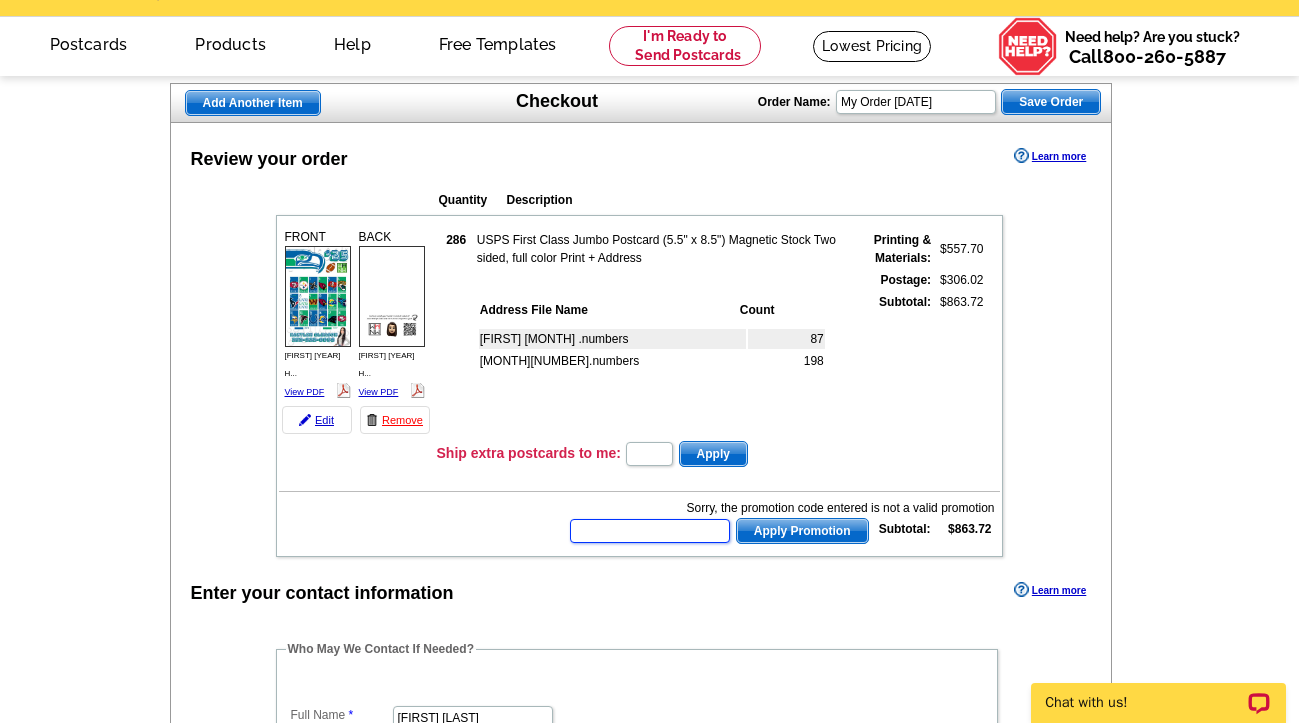 click at bounding box center [650, 531] 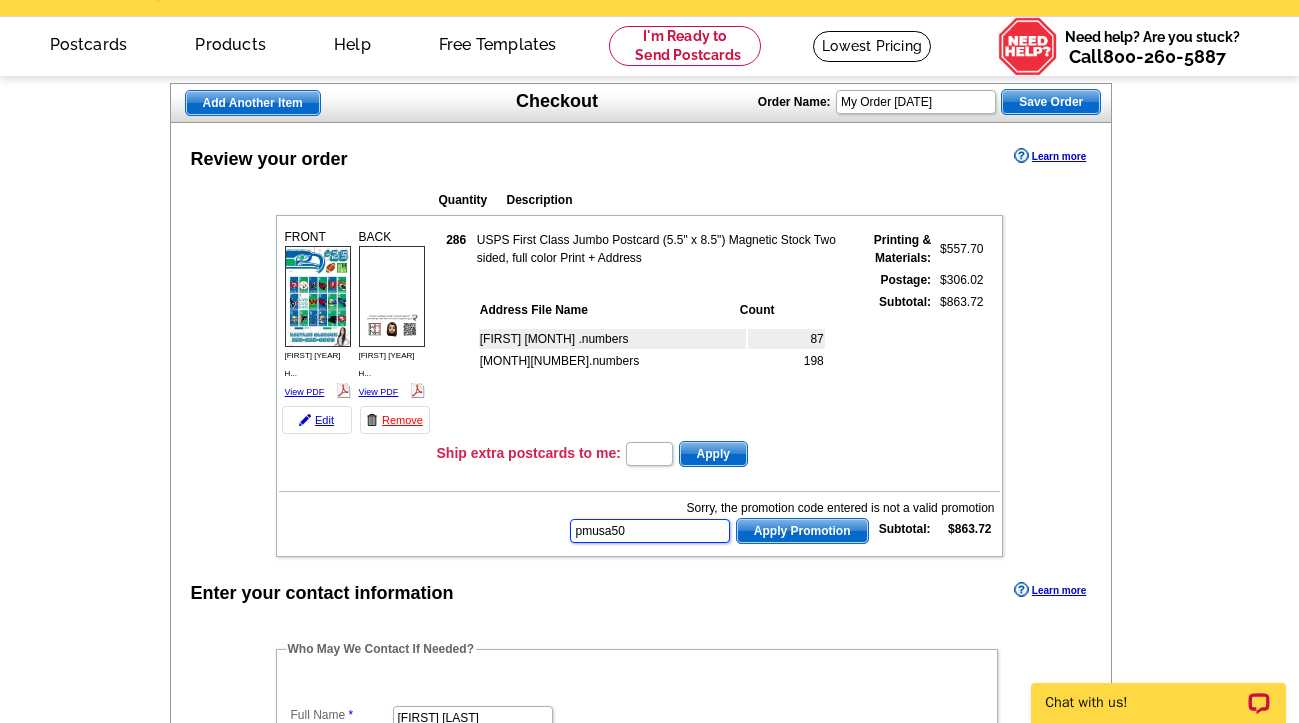 type on "pmusa50" 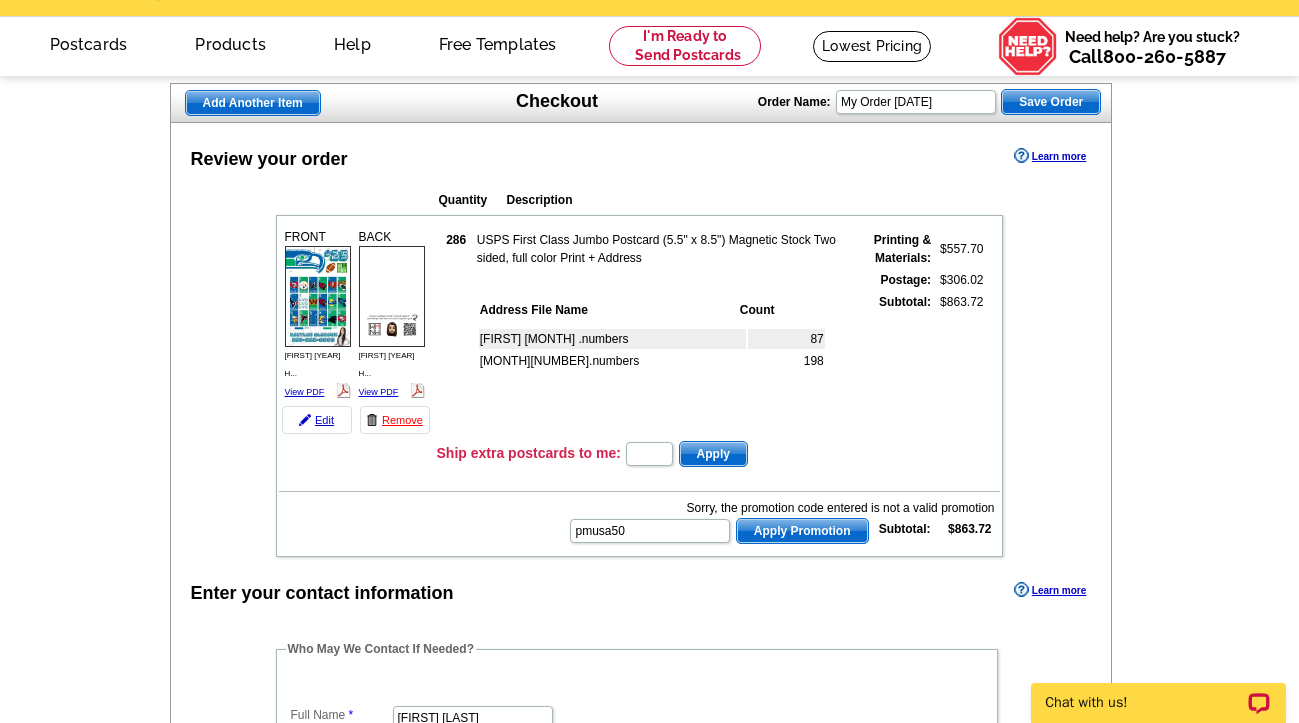 click on "Apply Promotion" at bounding box center (802, 531) 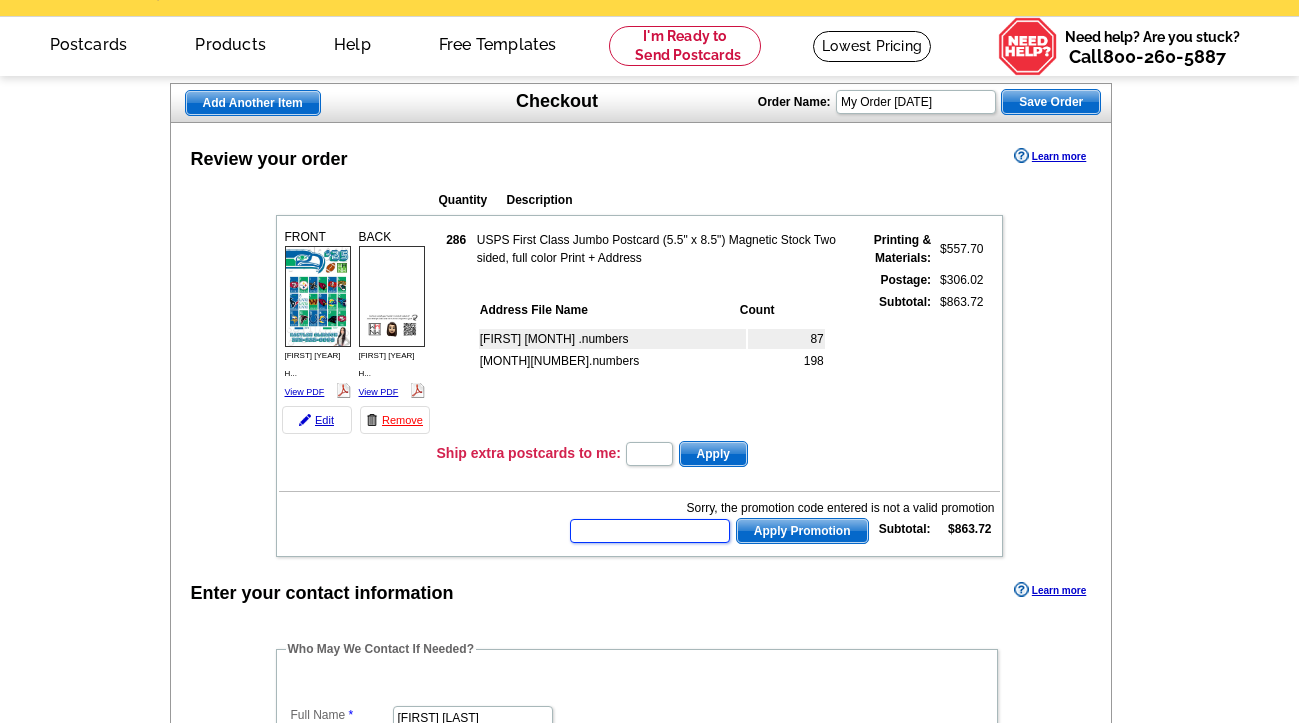 click at bounding box center [650, 531] 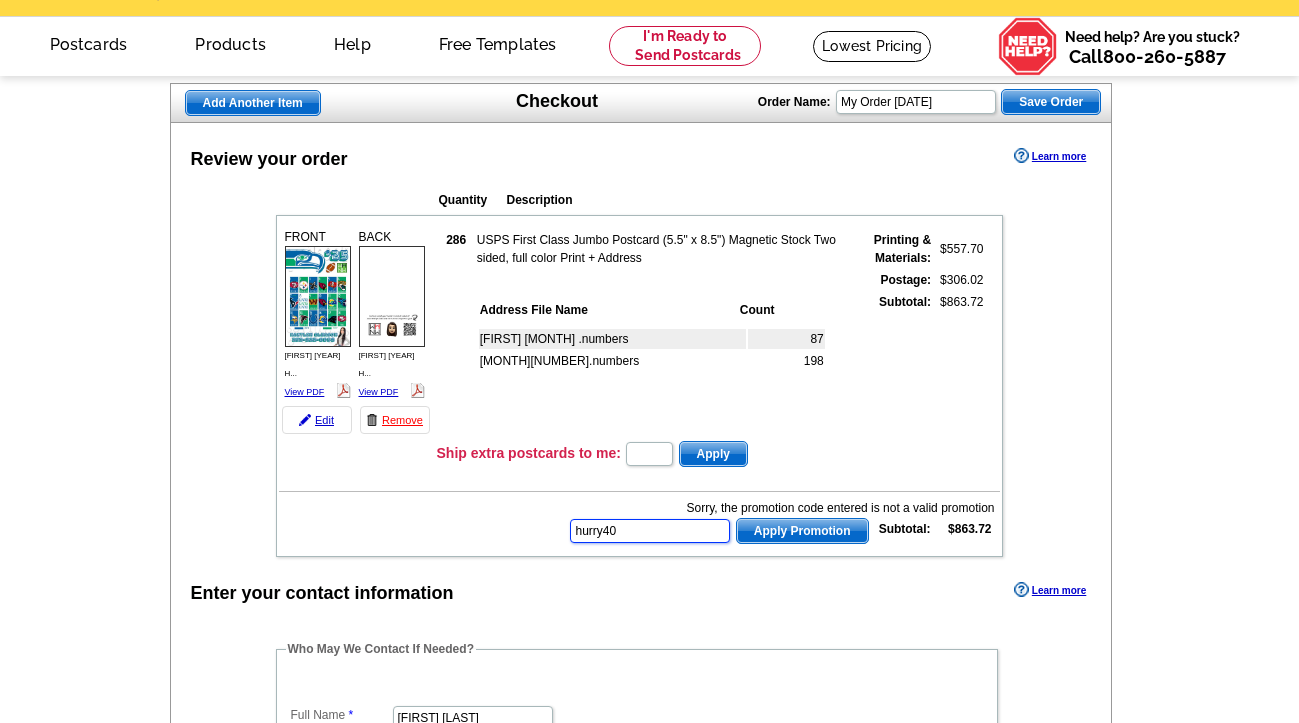 type on "hurry40" 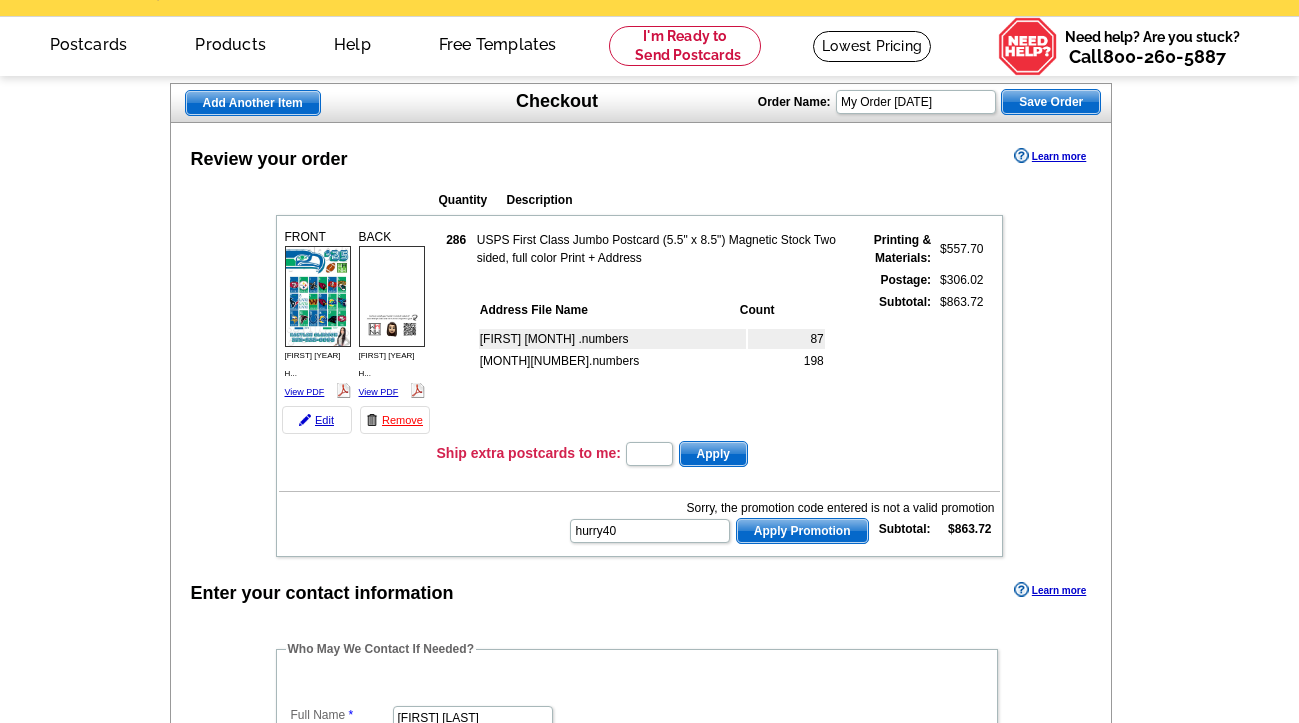 click on "Apply Promotion" at bounding box center [802, 531] 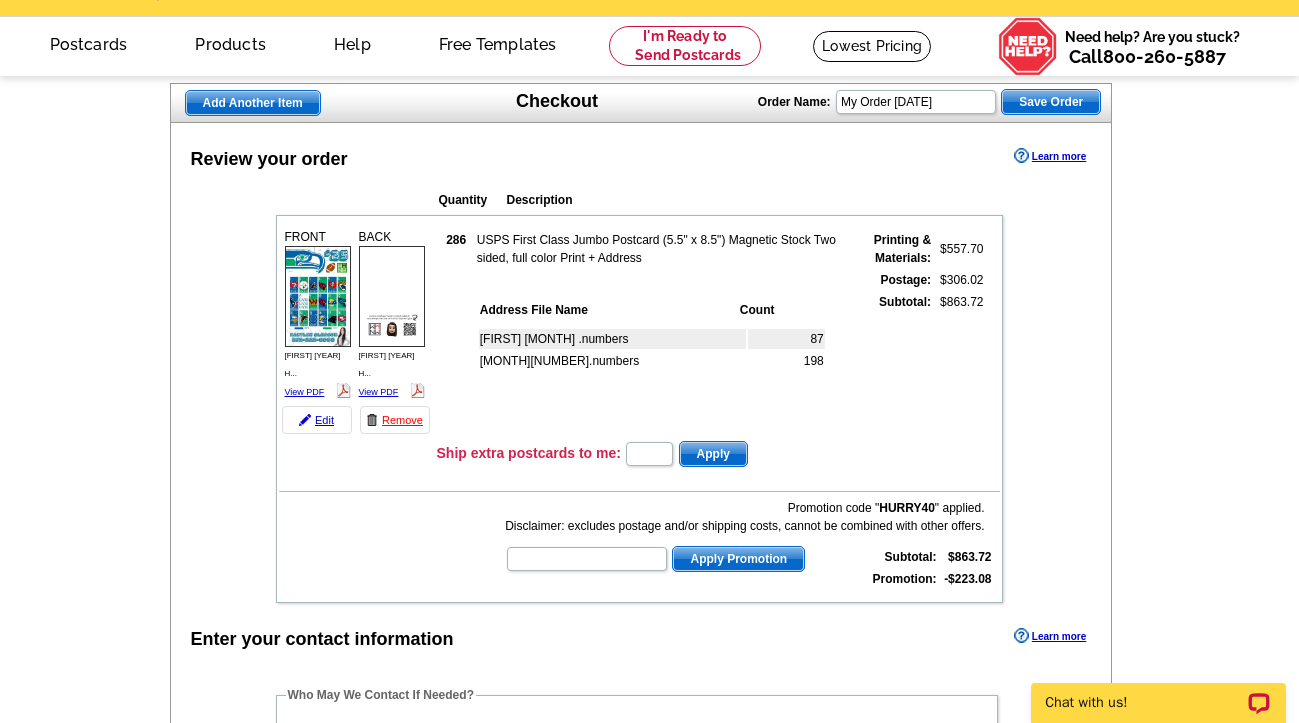 click on "Order Name:
My Order [DATE]" at bounding box center [650, 772] 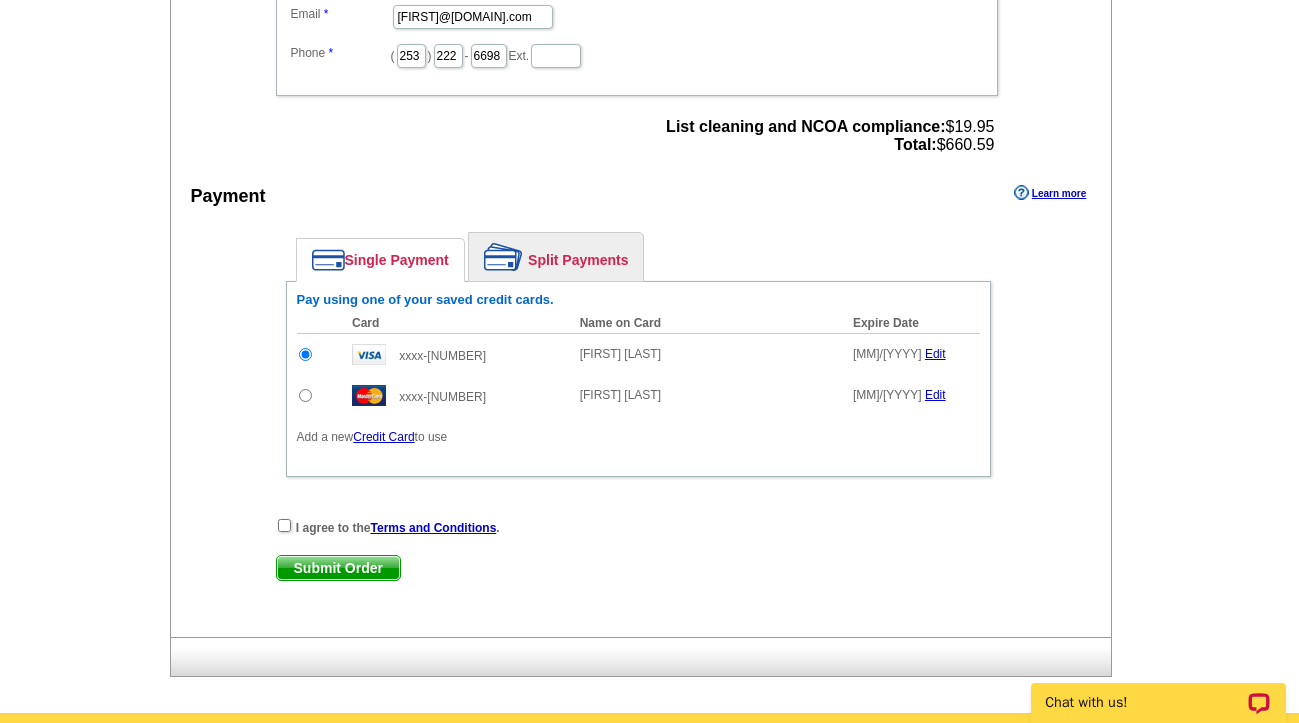 scroll, scrollTop: 876, scrollLeft: 0, axis: vertical 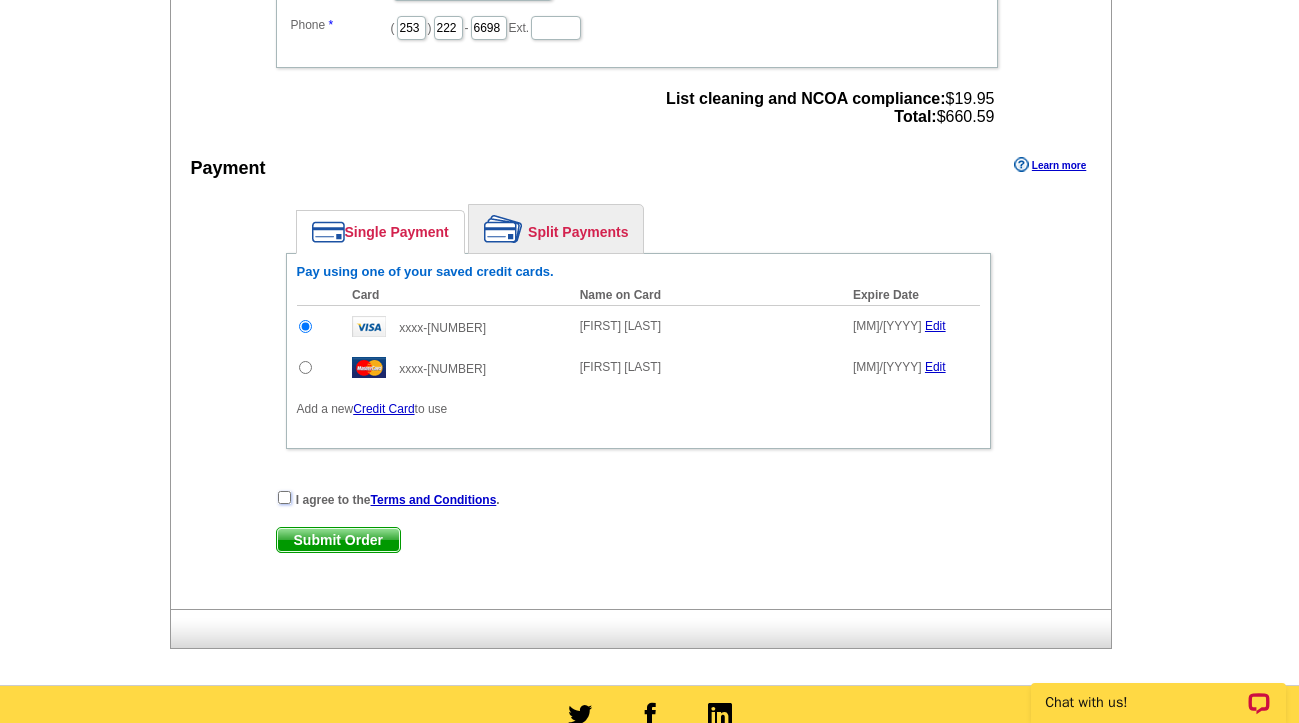 click at bounding box center (284, 497) 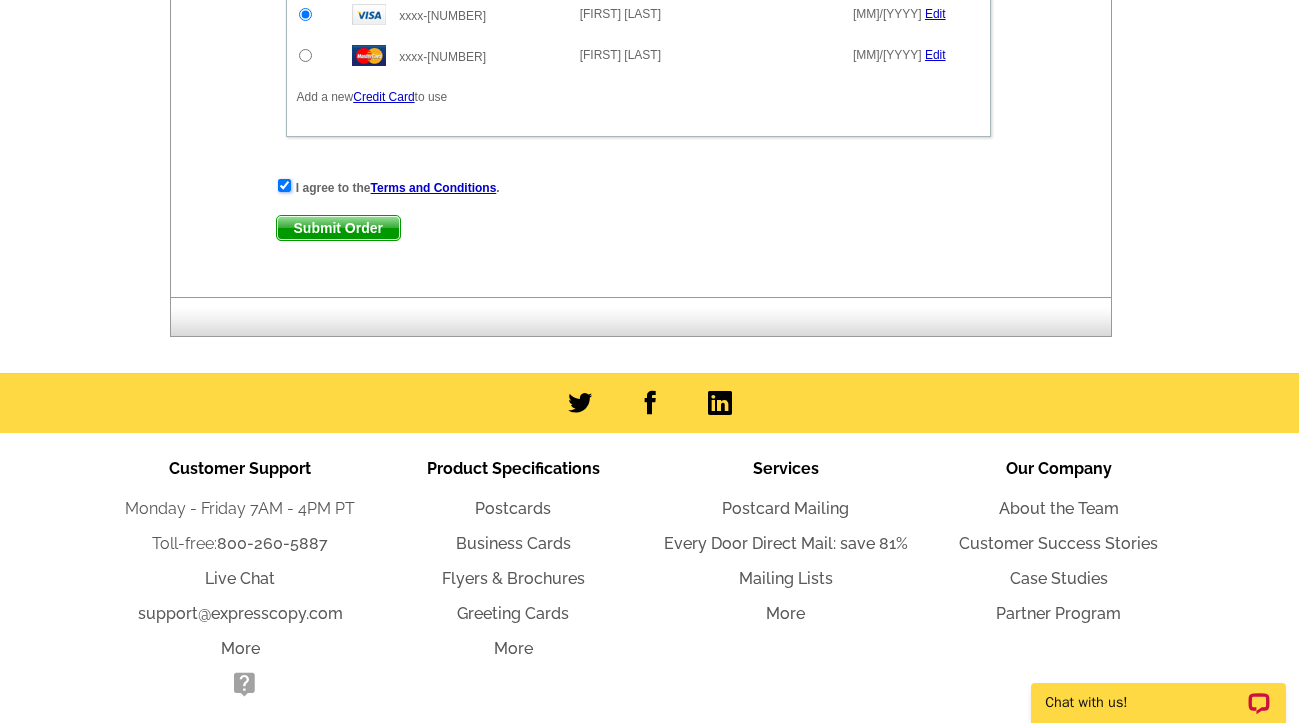 scroll, scrollTop: 1139, scrollLeft: 0, axis: vertical 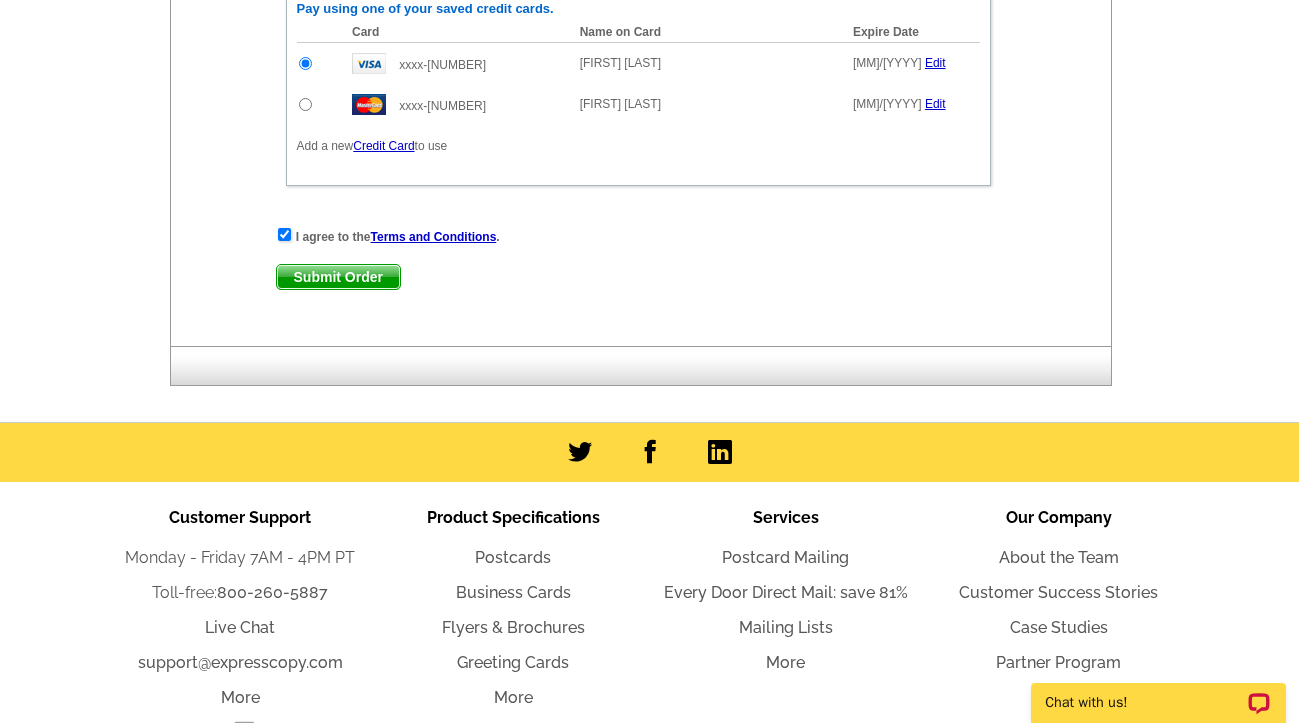 click on "Submit Order" at bounding box center [338, 277] 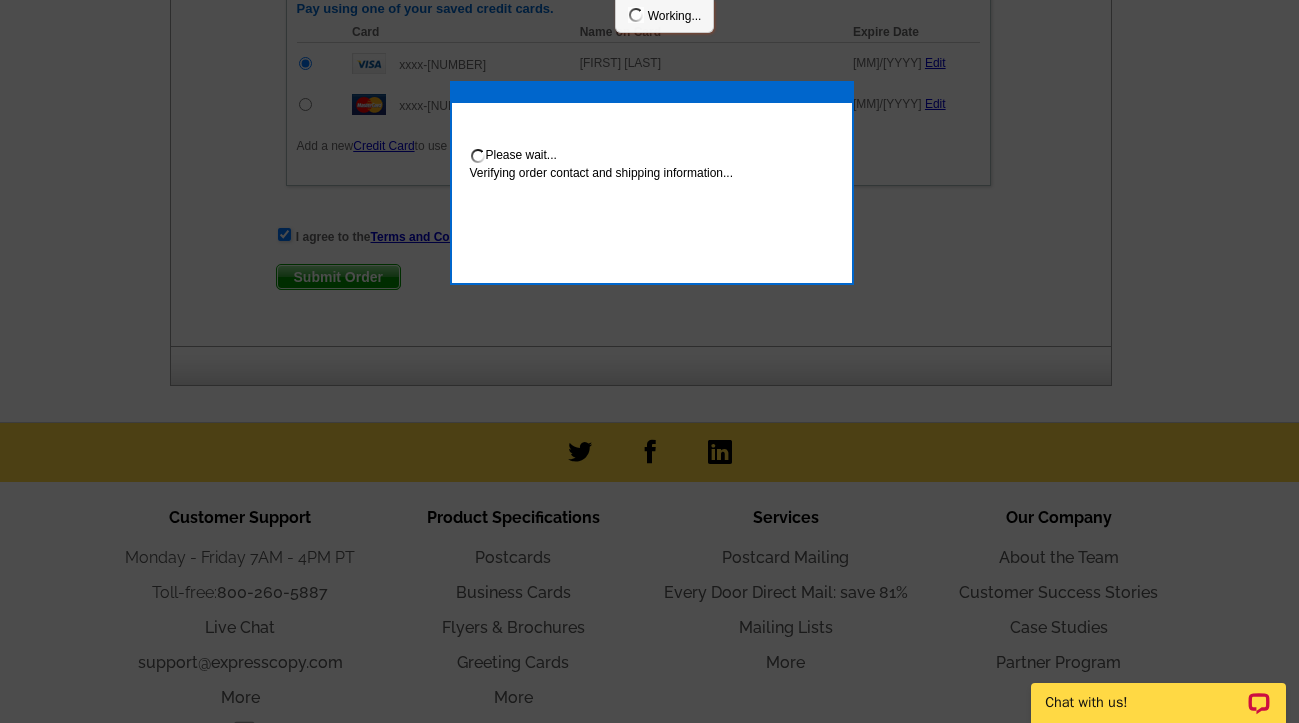 scroll, scrollTop: 1240, scrollLeft: 0, axis: vertical 